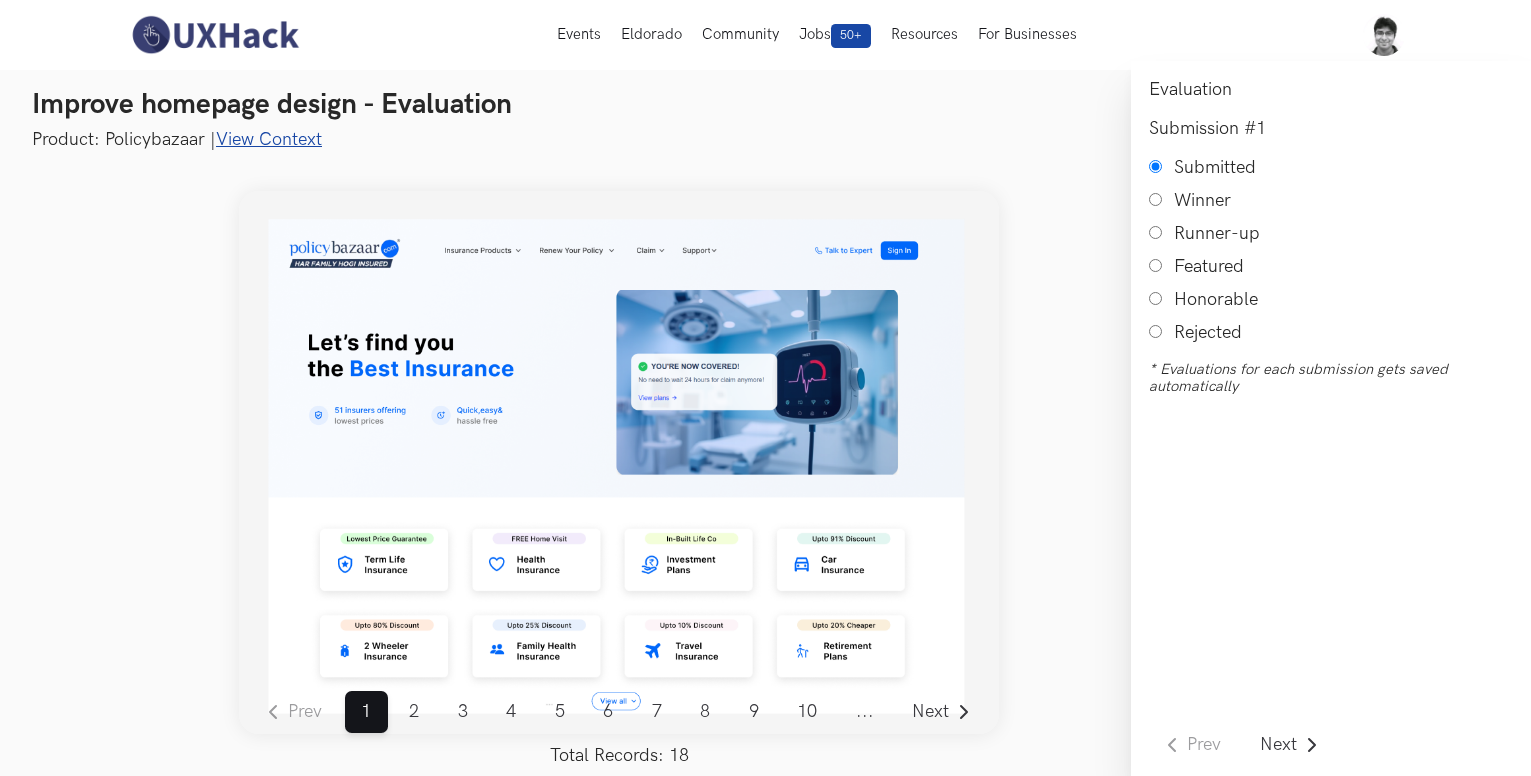 scroll, scrollTop: 0, scrollLeft: 0, axis: both 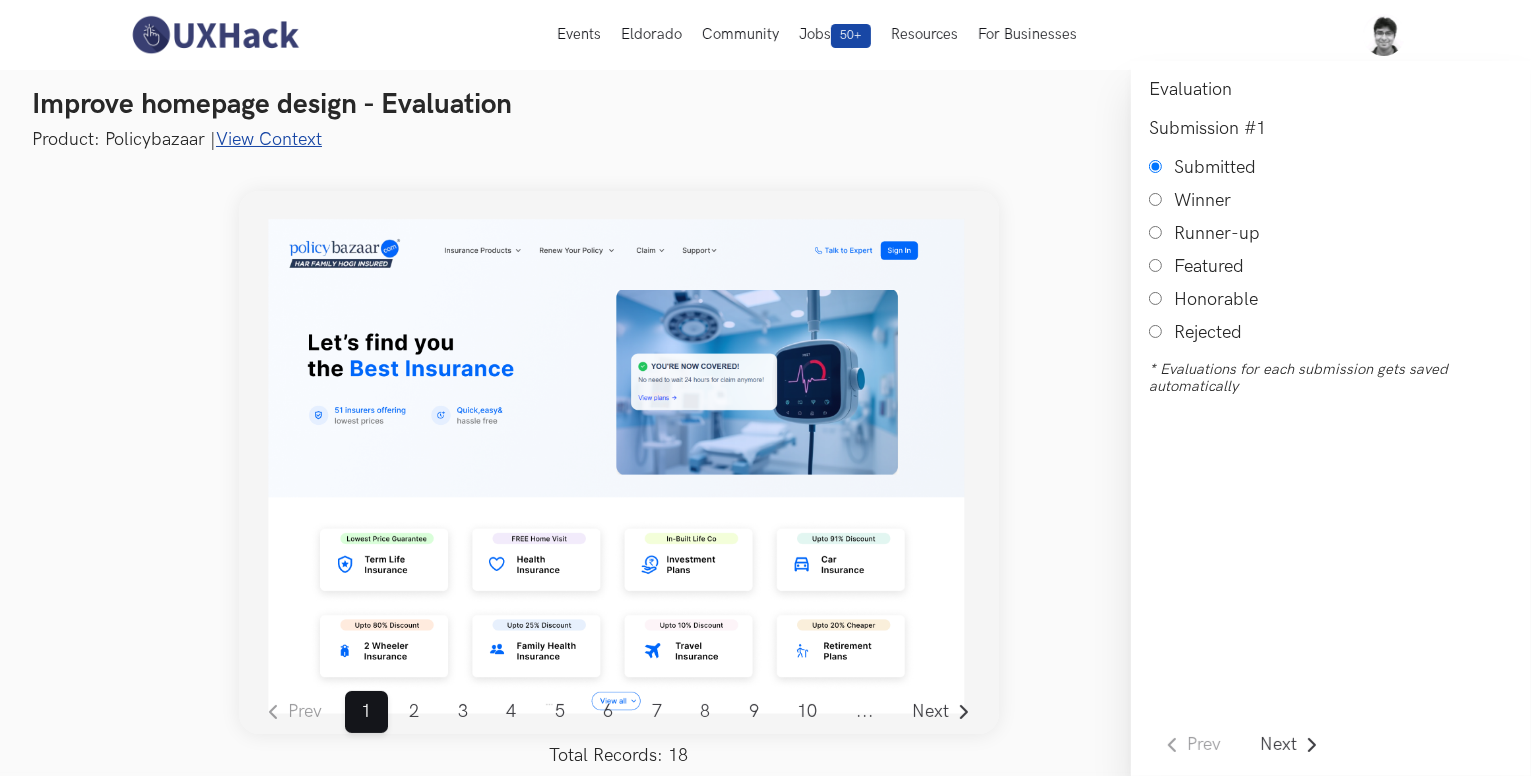click on "View Context" at bounding box center [269, 139] 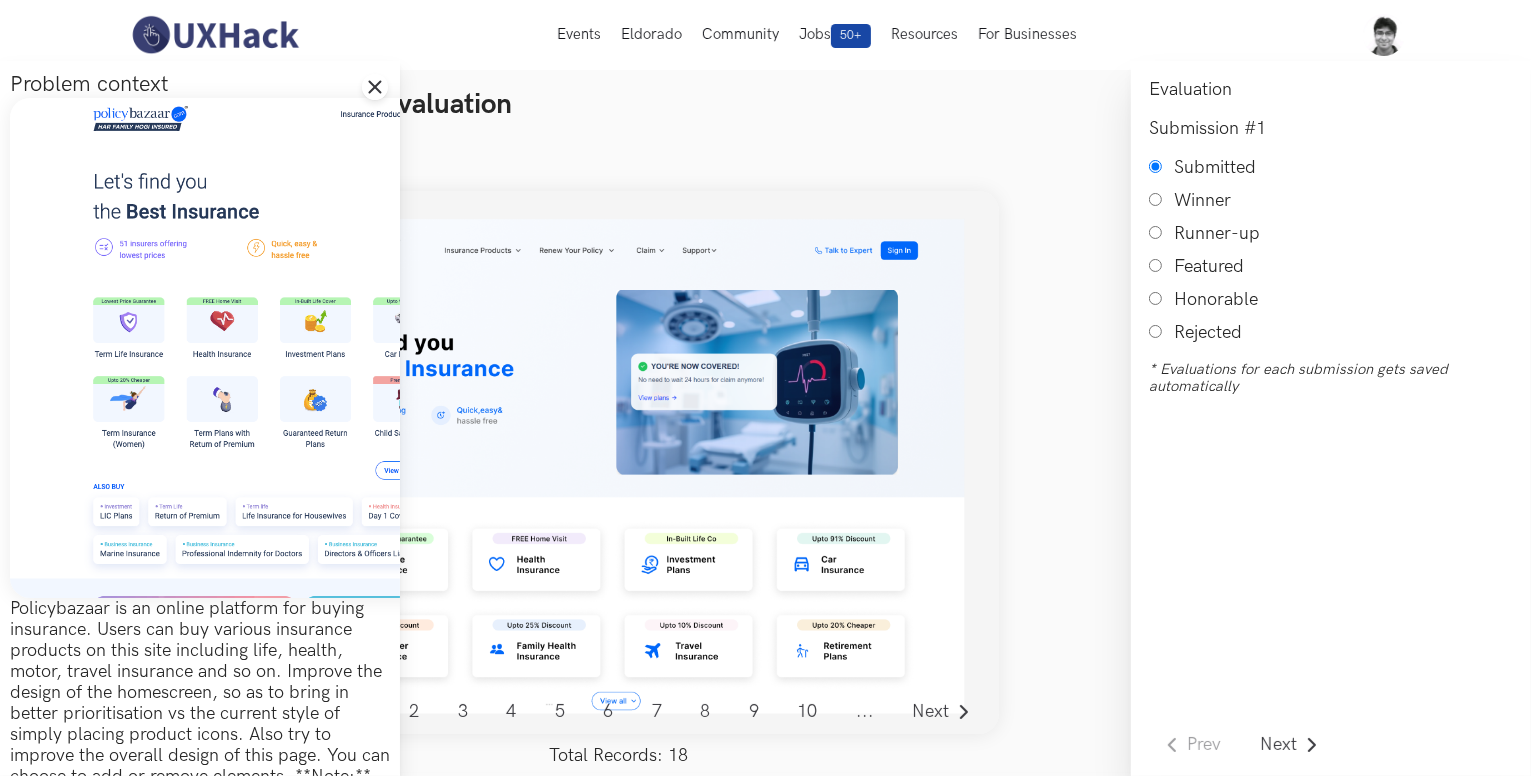 scroll, scrollTop: 127, scrollLeft: 0, axis: vertical 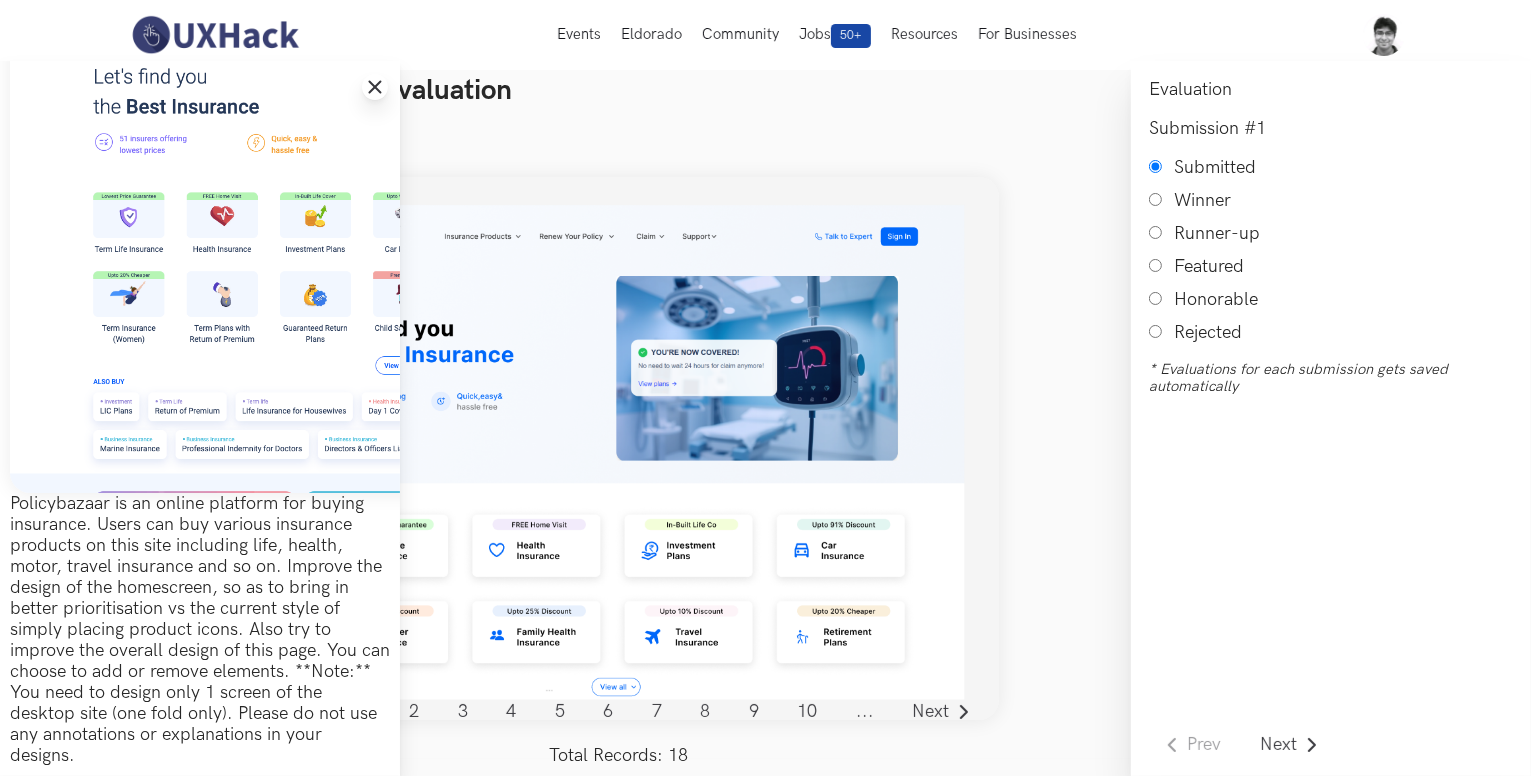 click on "Close drawer panel" at bounding box center (375, 87) 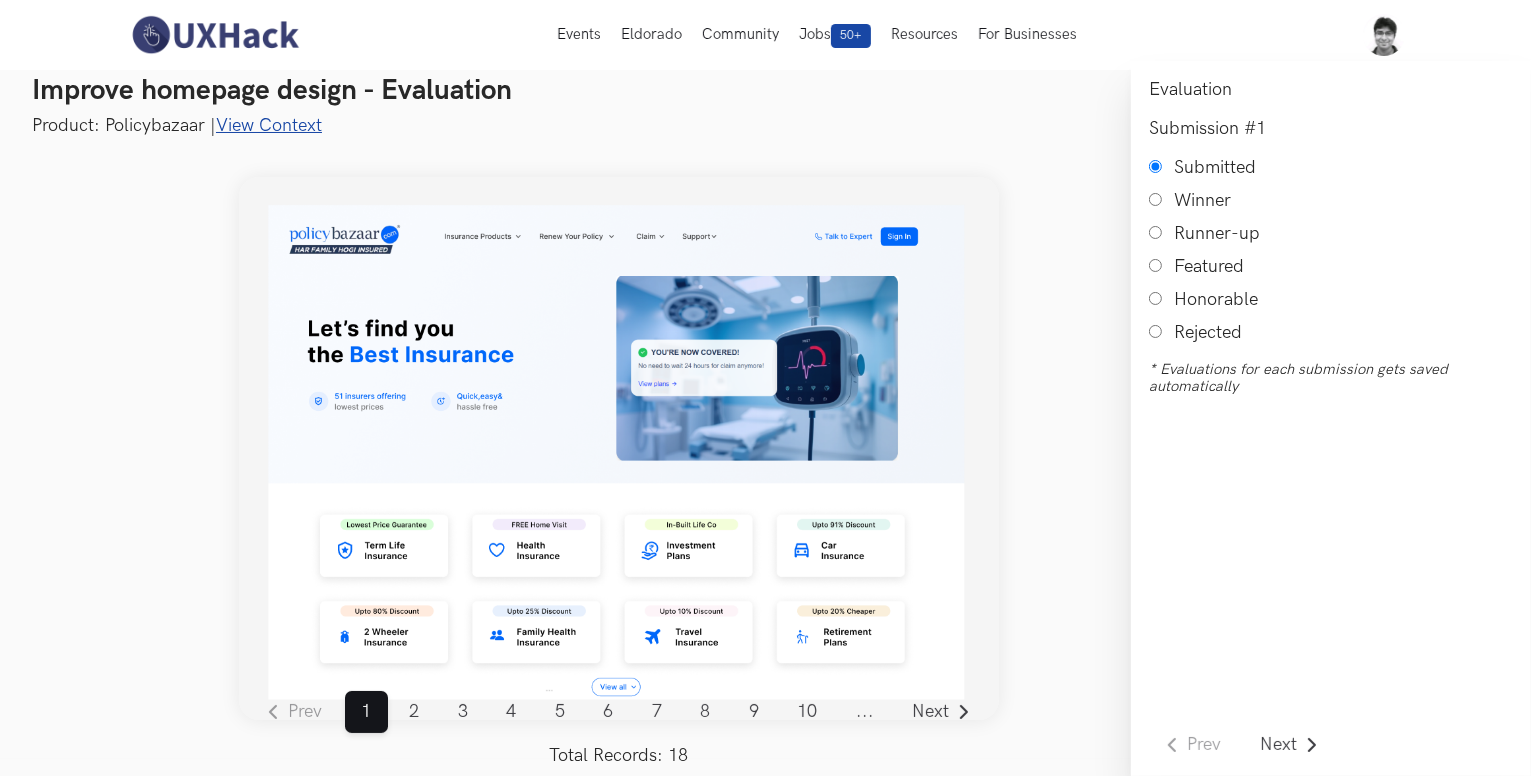 click on "View Context" at bounding box center (269, 125) 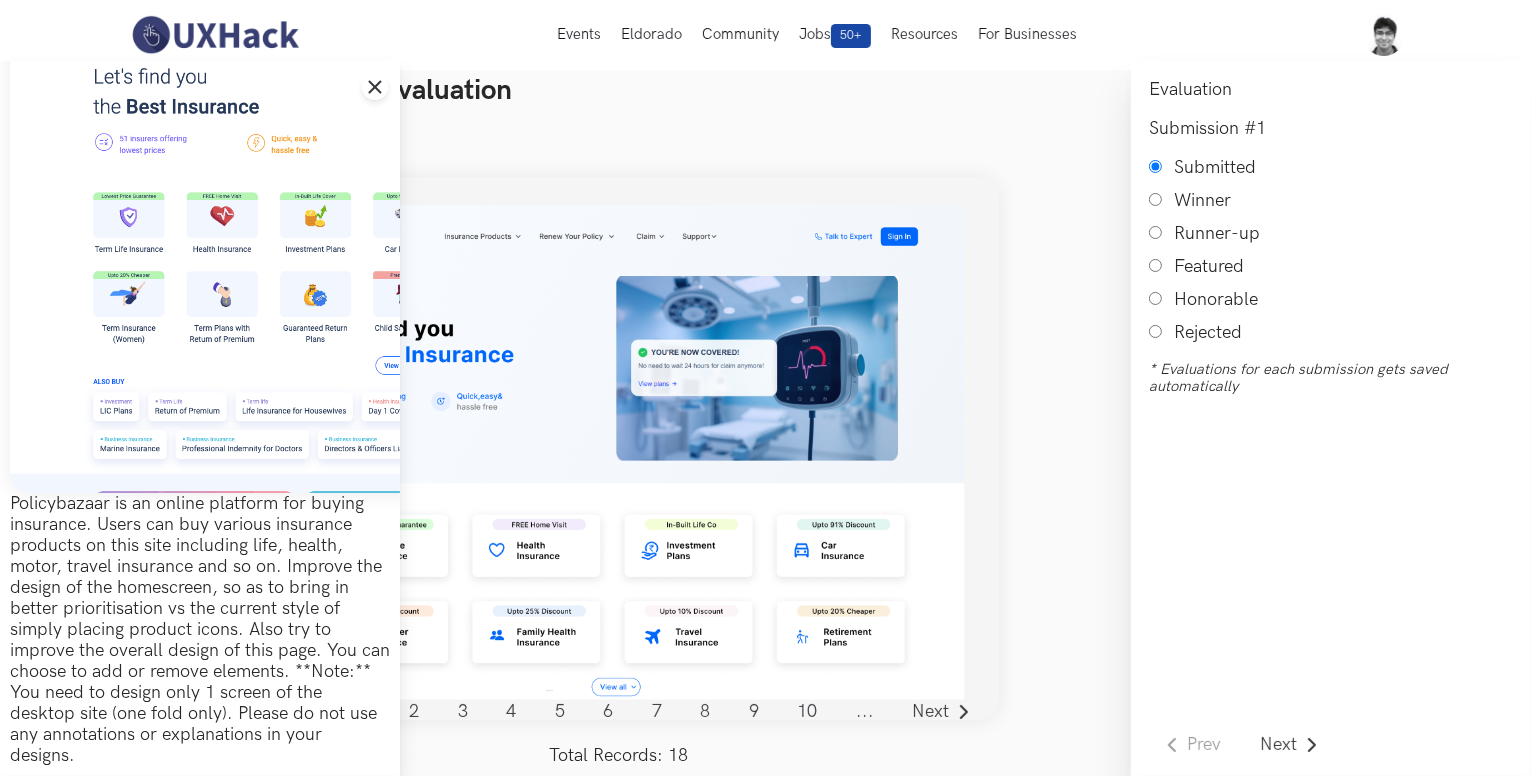 scroll, scrollTop: 127, scrollLeft: 0, axis: vertical 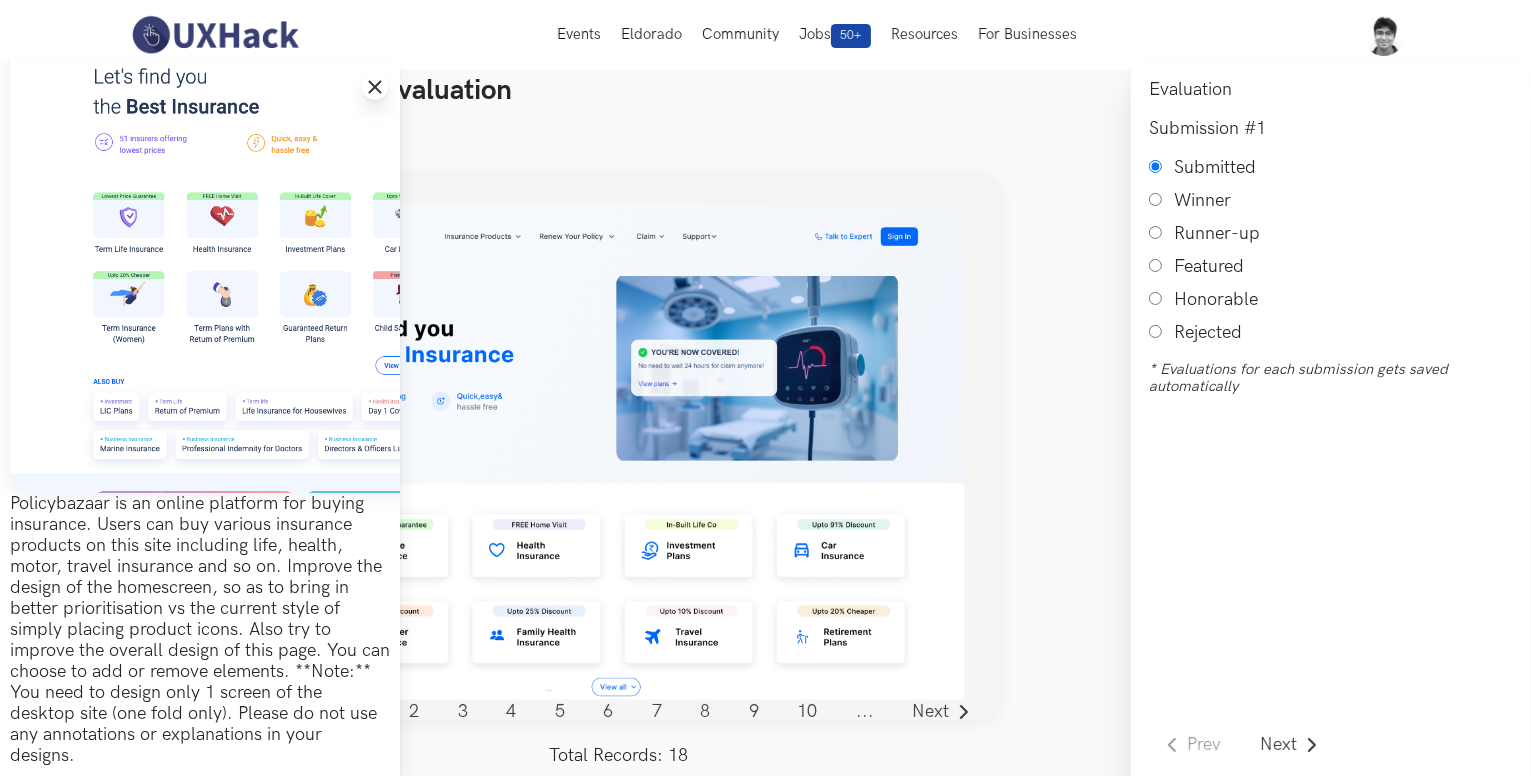 click on "Close drawer panel" at bounding box center [375, 87] 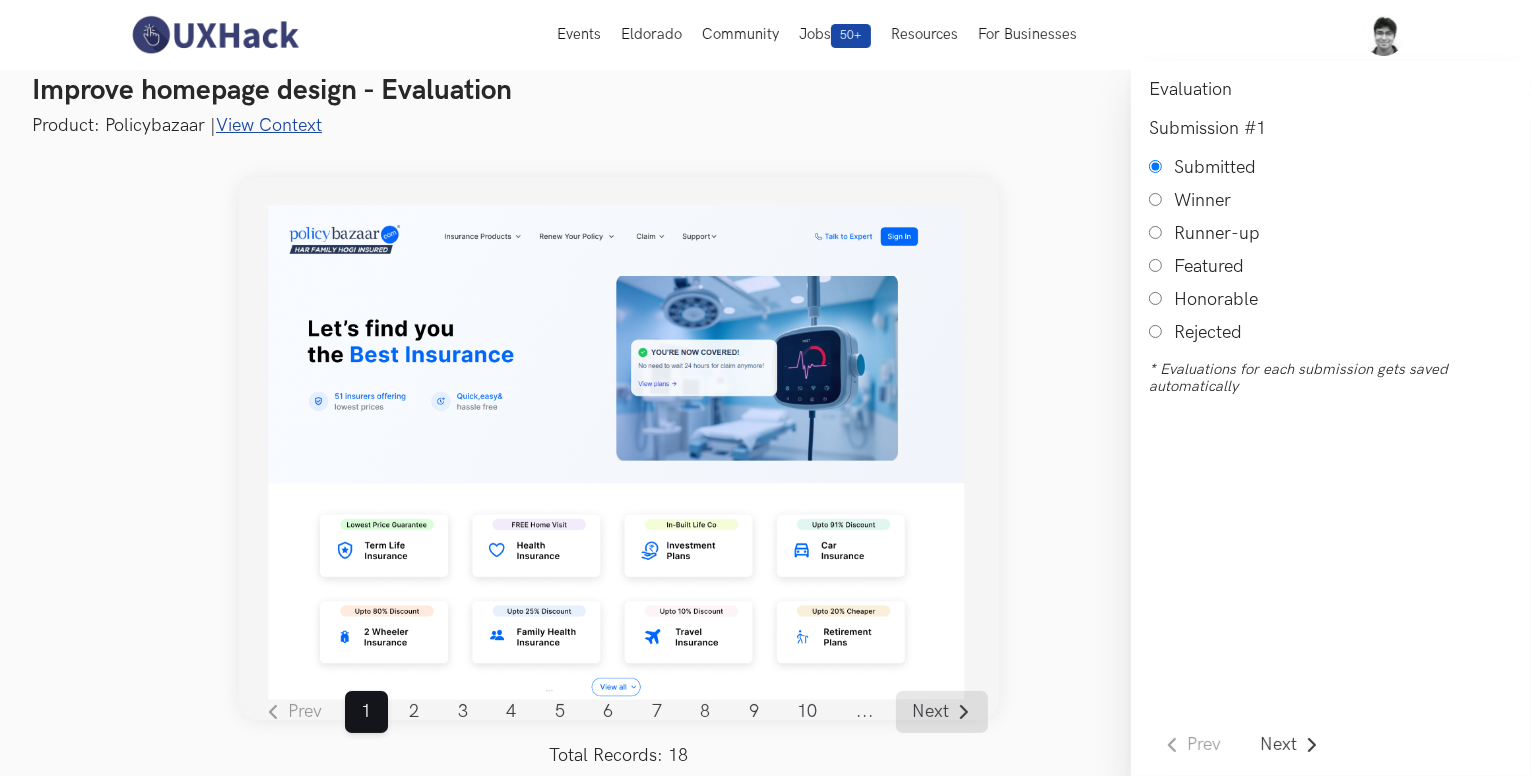 click on "Next" at bounding box center [931, 712] 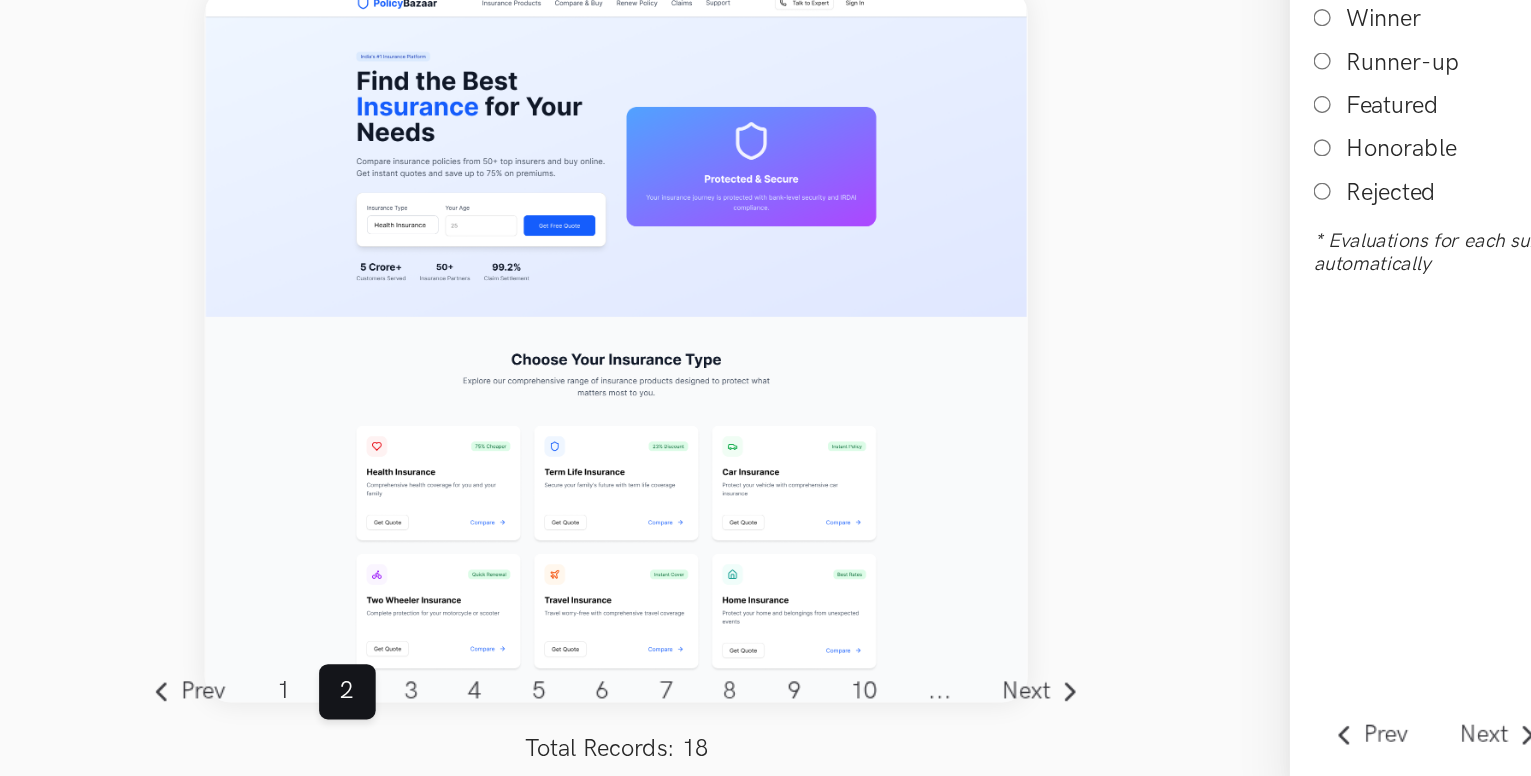 scroll, scrollTop: 12, scrollLeft: 0, axis: vertical 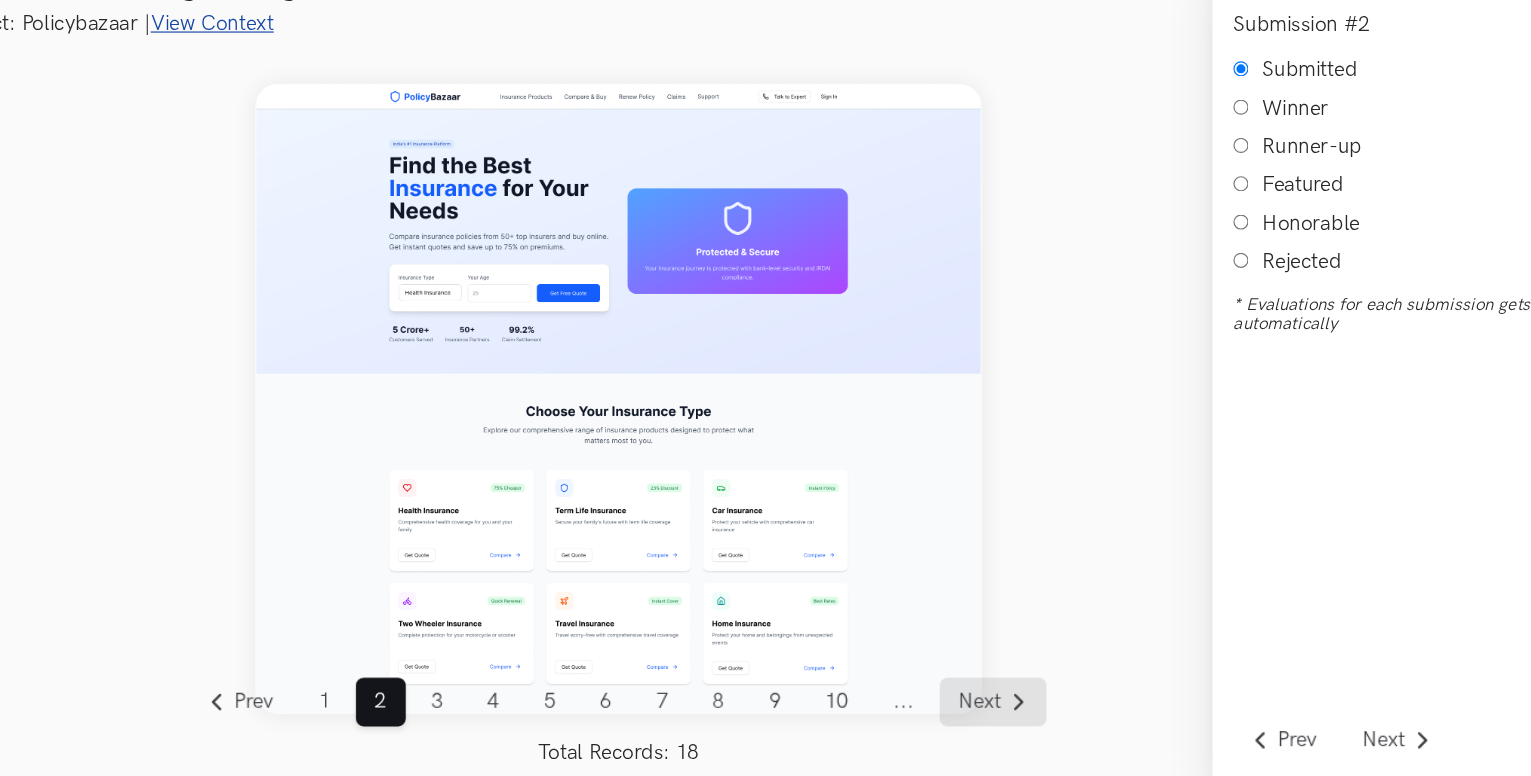 click on "Next" at bounding box center [942, 712] 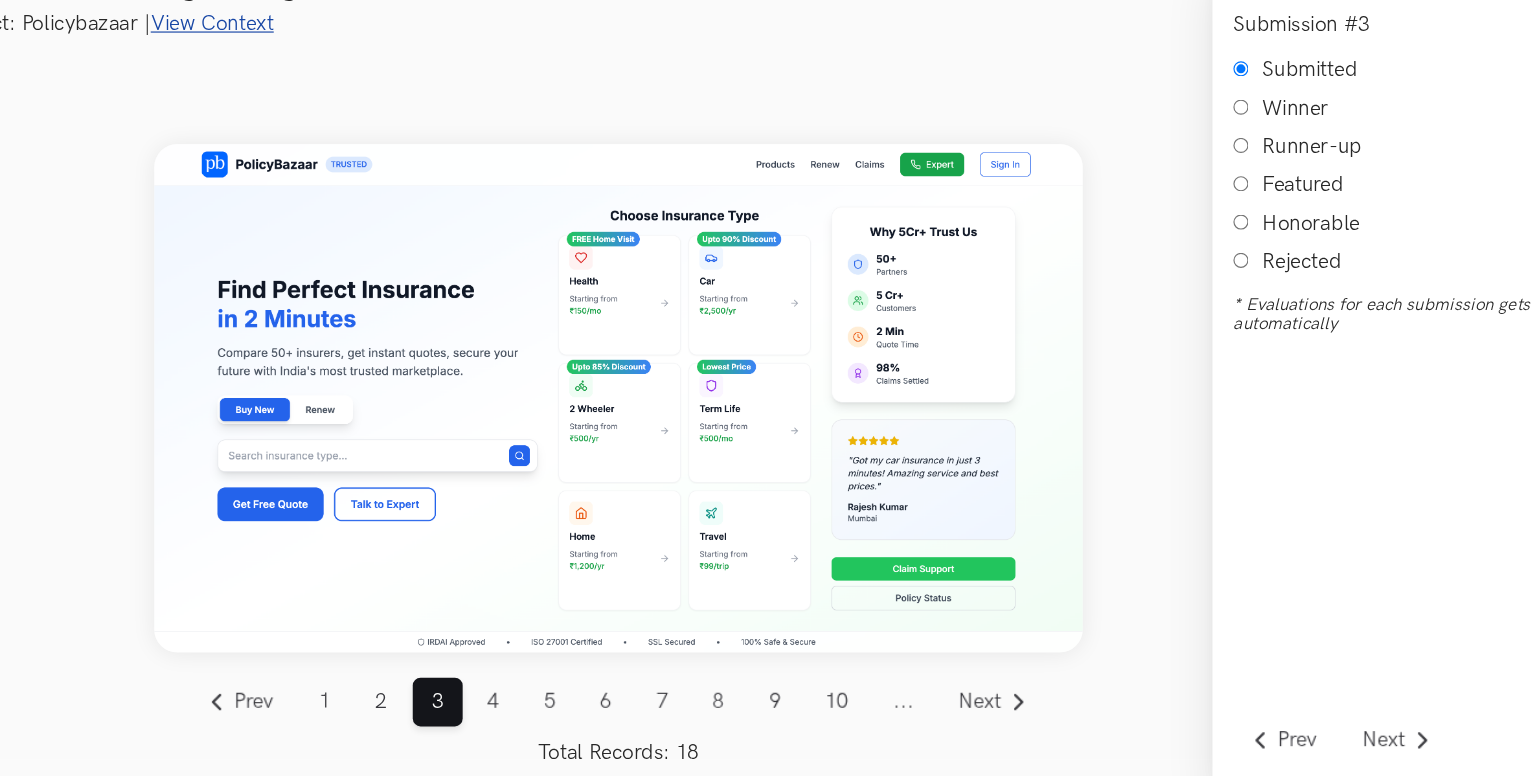 click on "Honorable" at bounding box center [1155, 298] 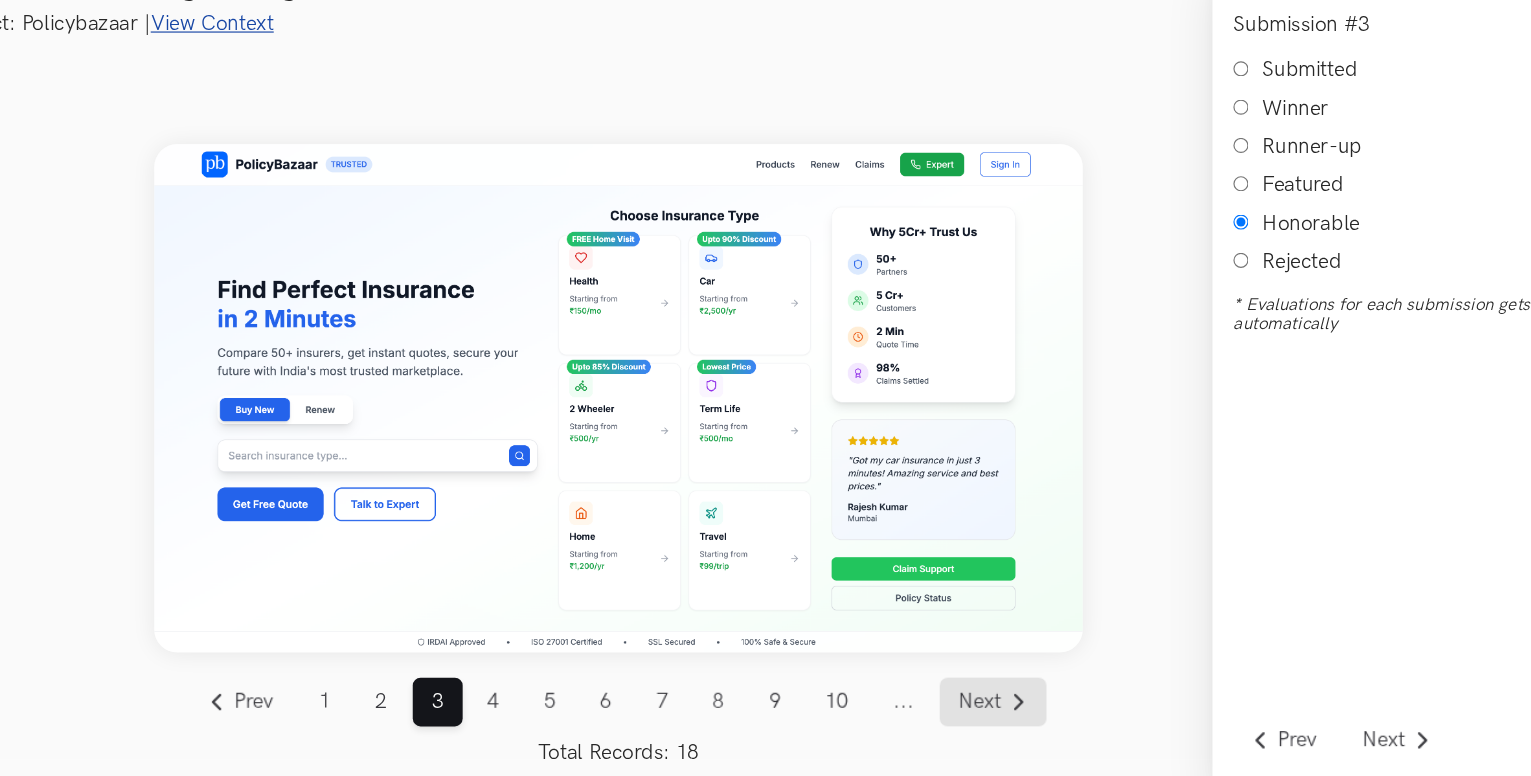 click on "Next" at bounding box center [931, 712] 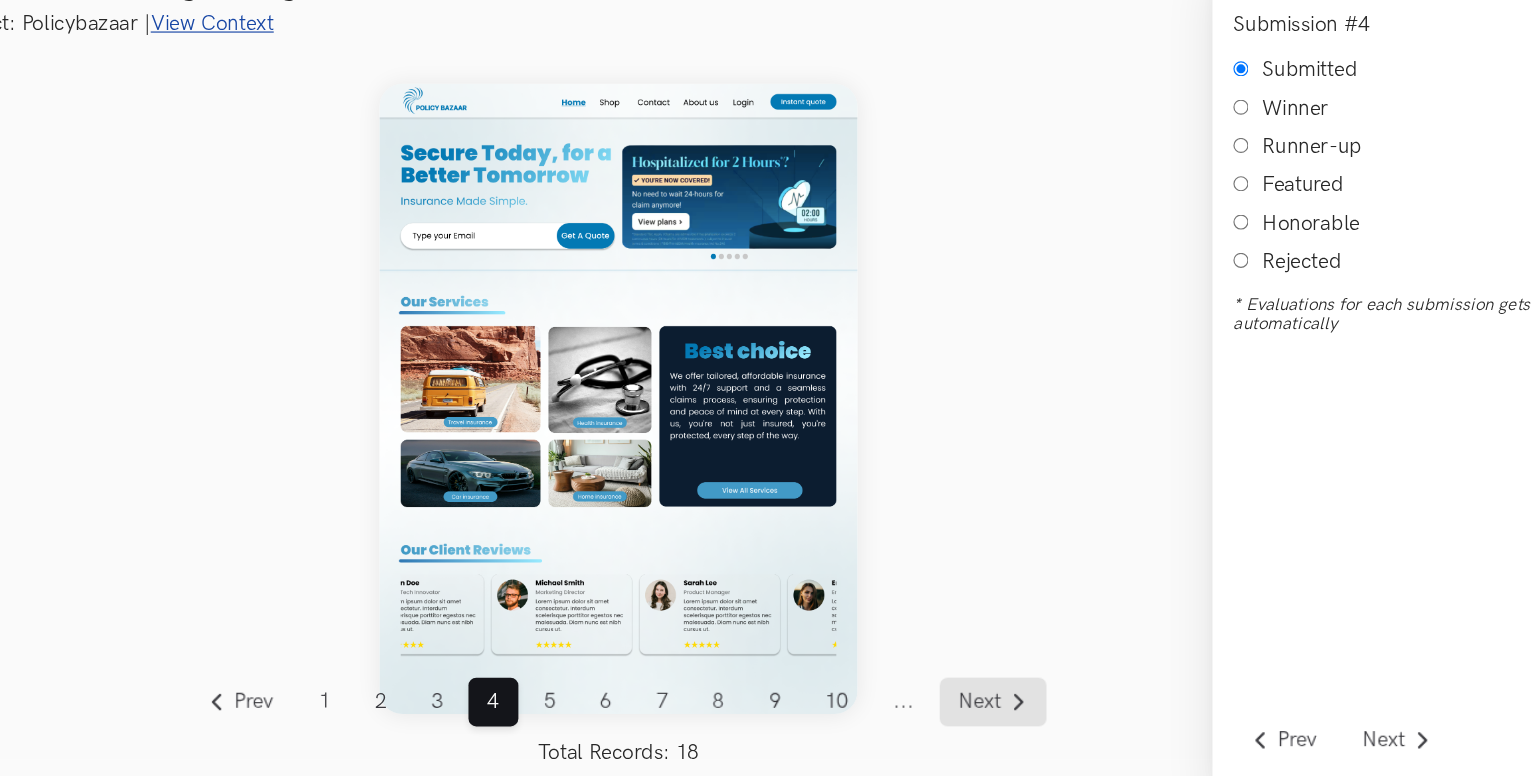 click on "Next" at bounding box center [931, 712] 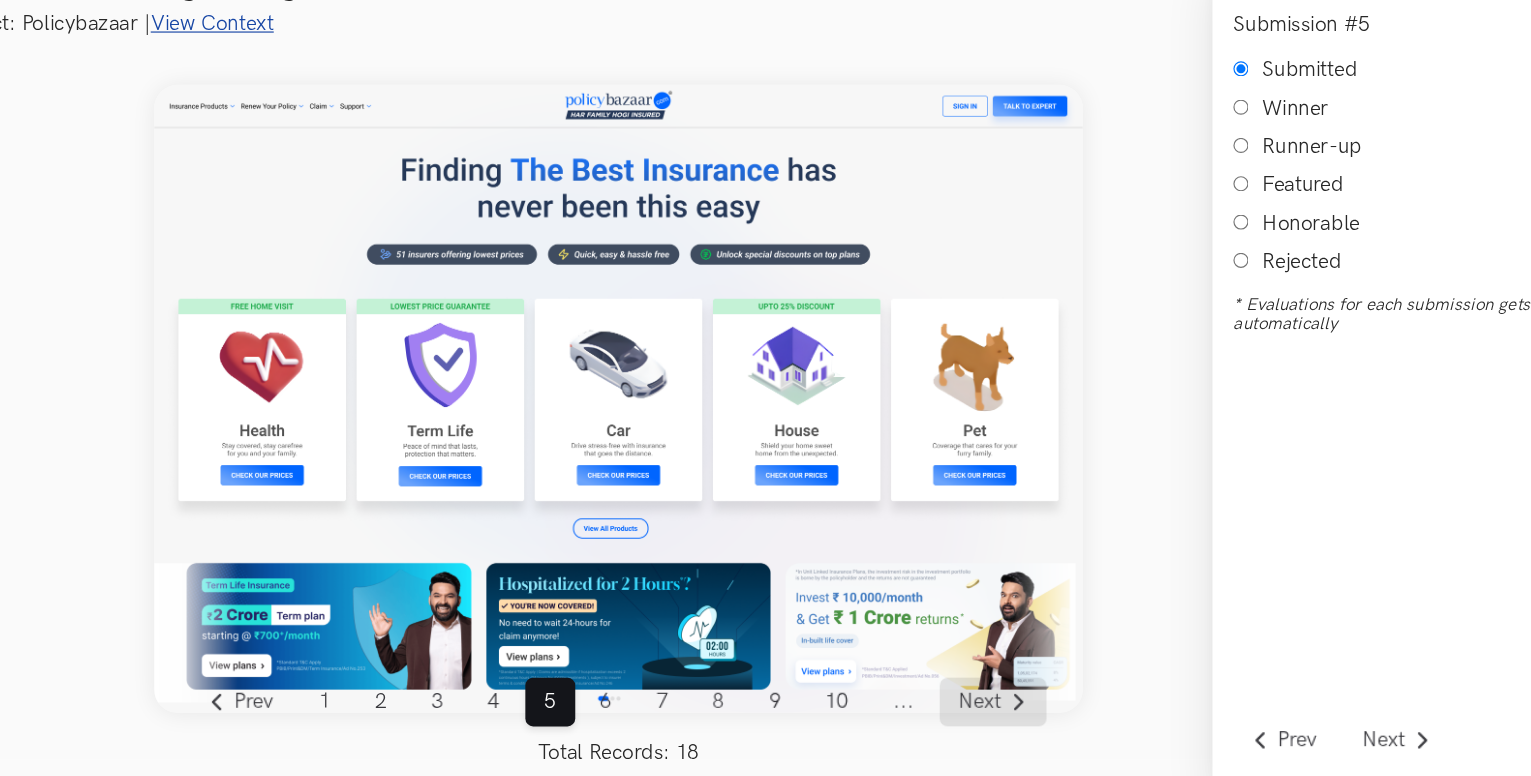 click on "Next" at bounding box center (931, 712) 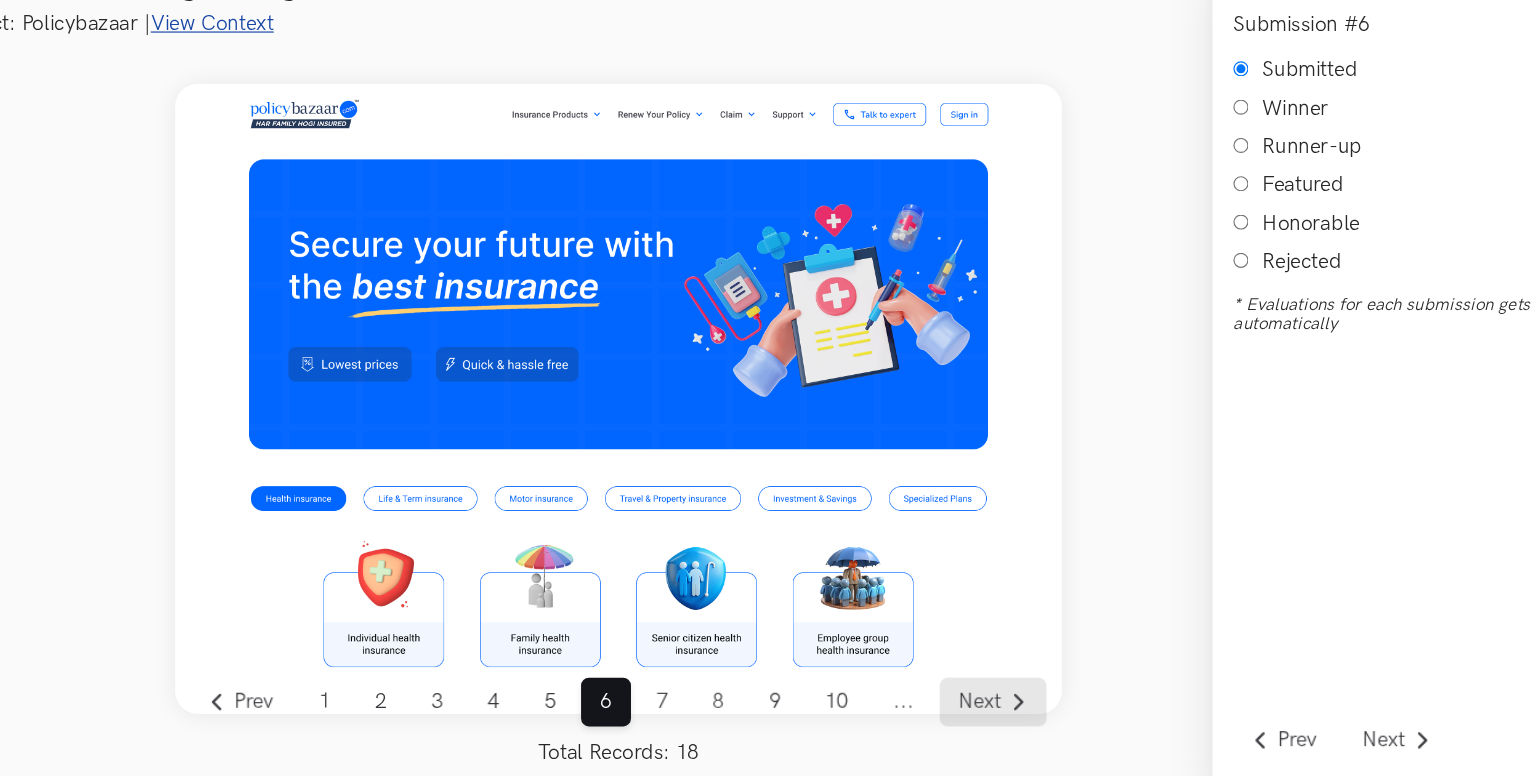 click on "Next" at bounding box center (931, 712) 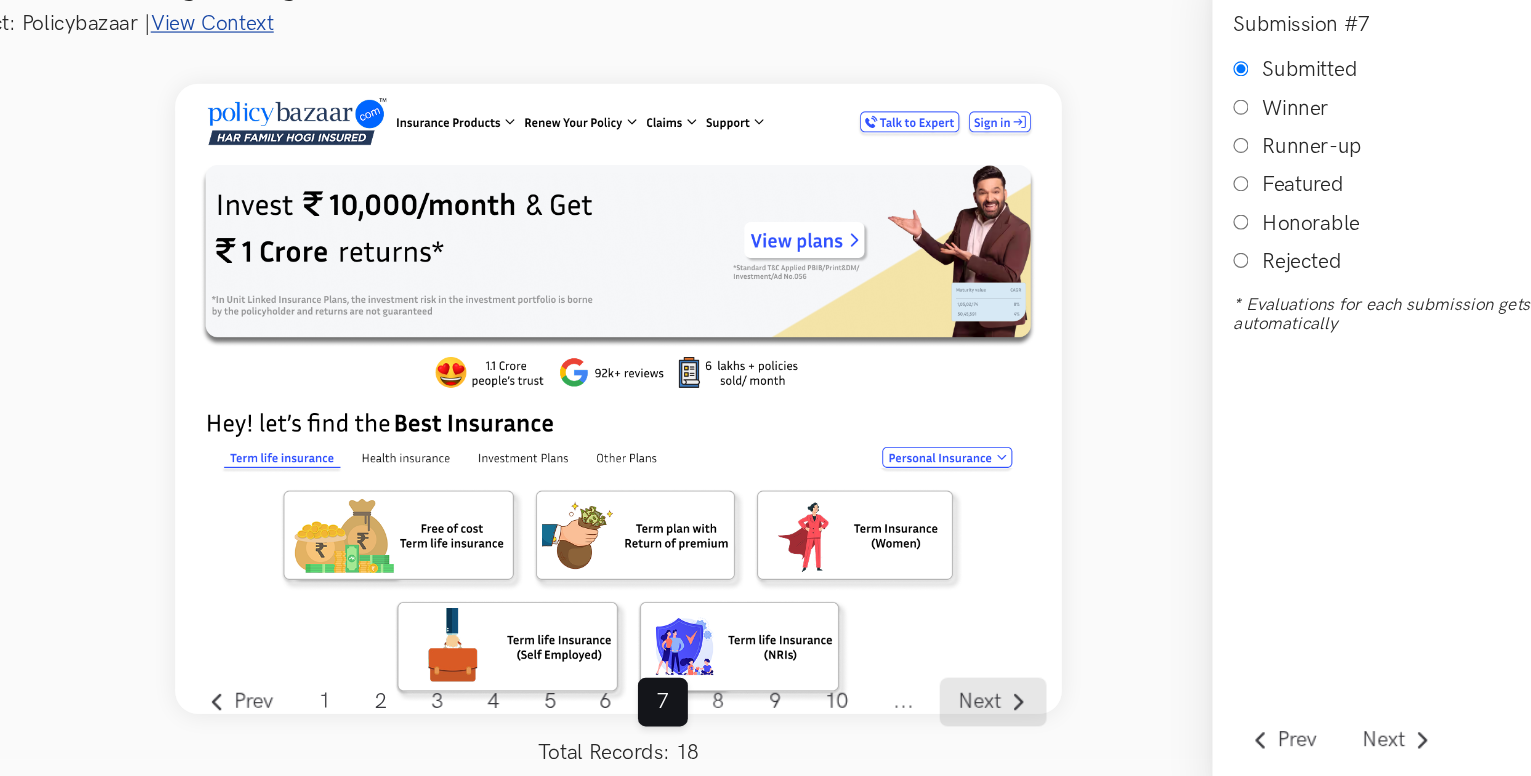 click on "Next" at bounding box center (931, 712) 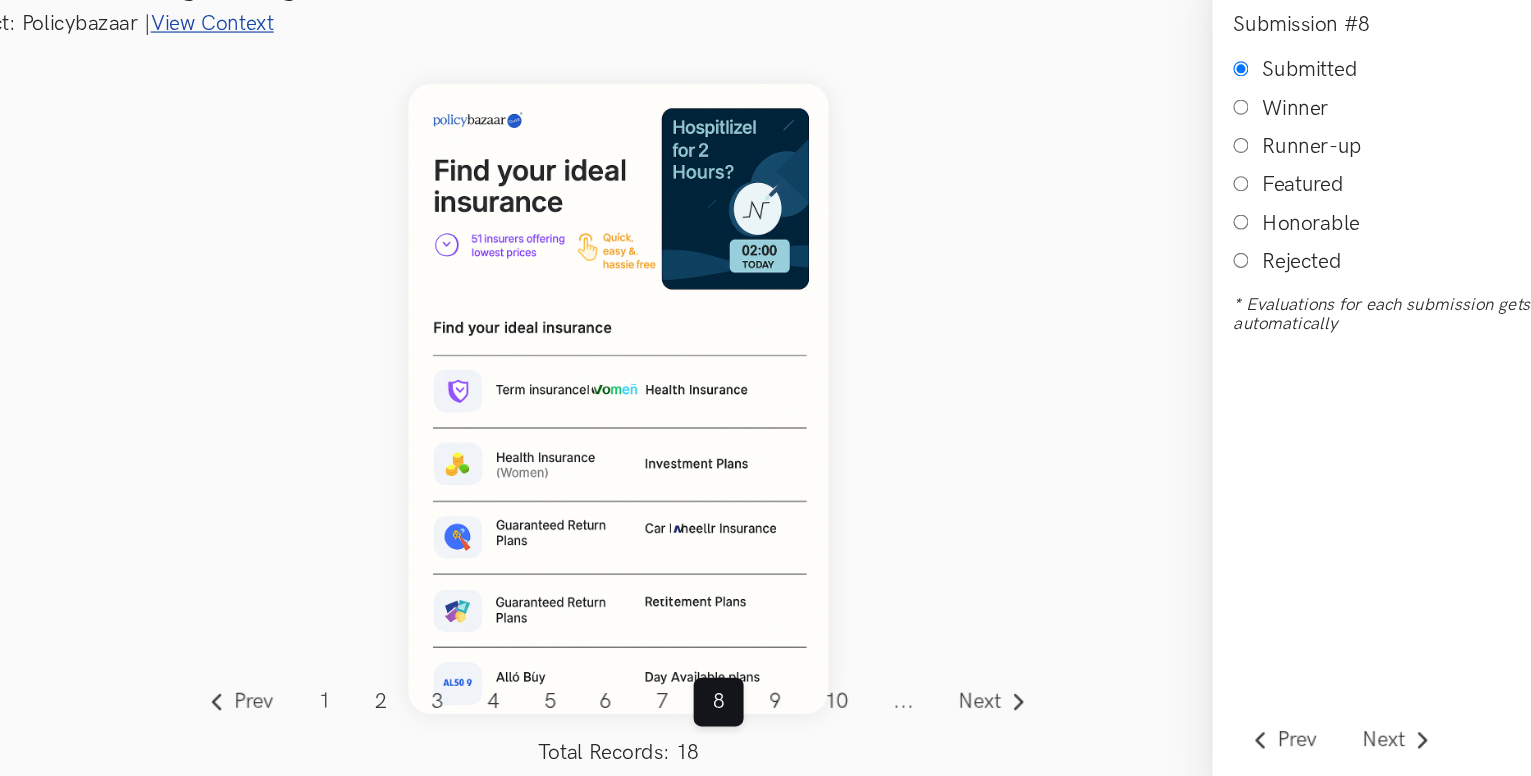 click on "Rejected" at bounding box center [1155, 331] 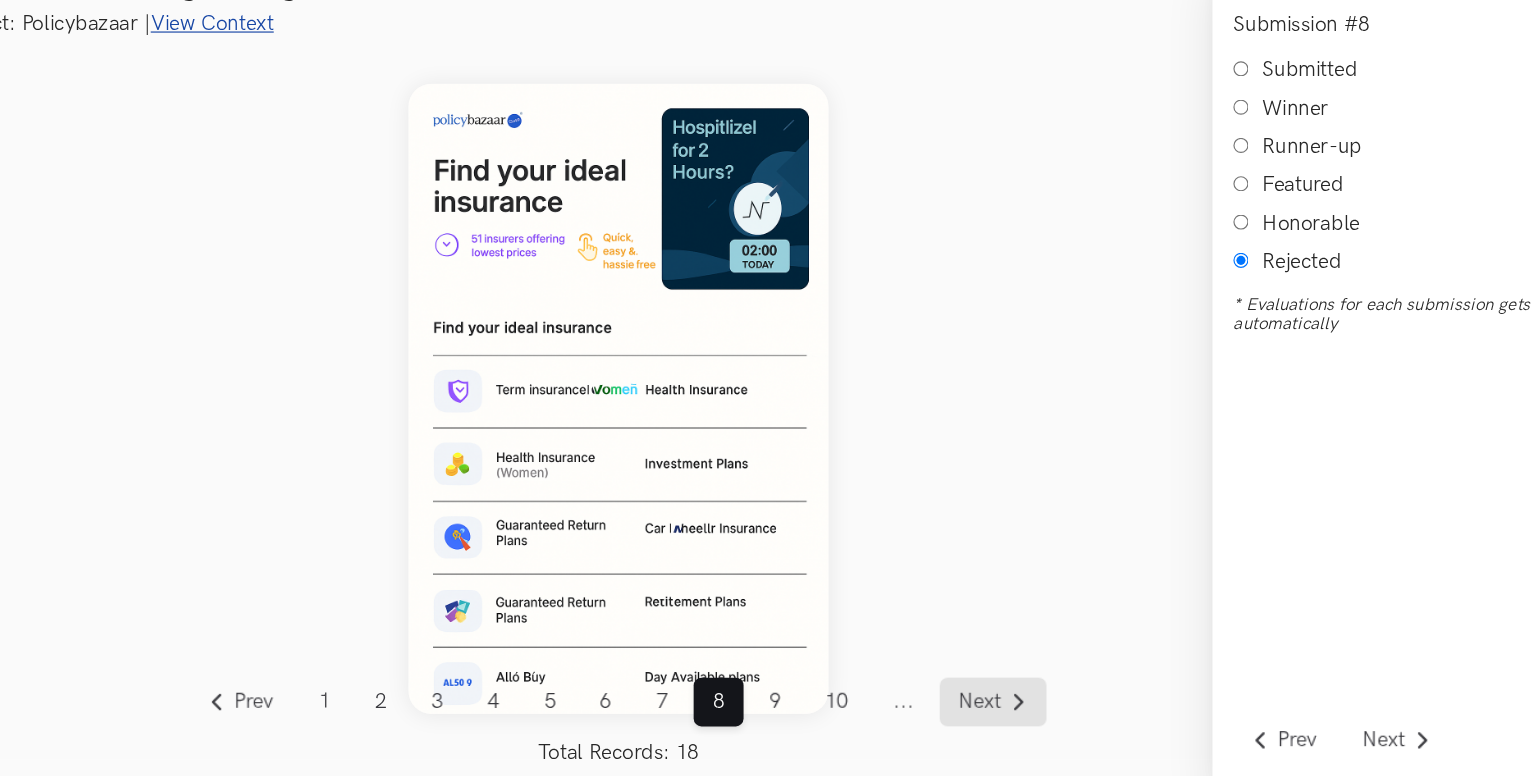 click on "Next" at bounding box center [931, 712] 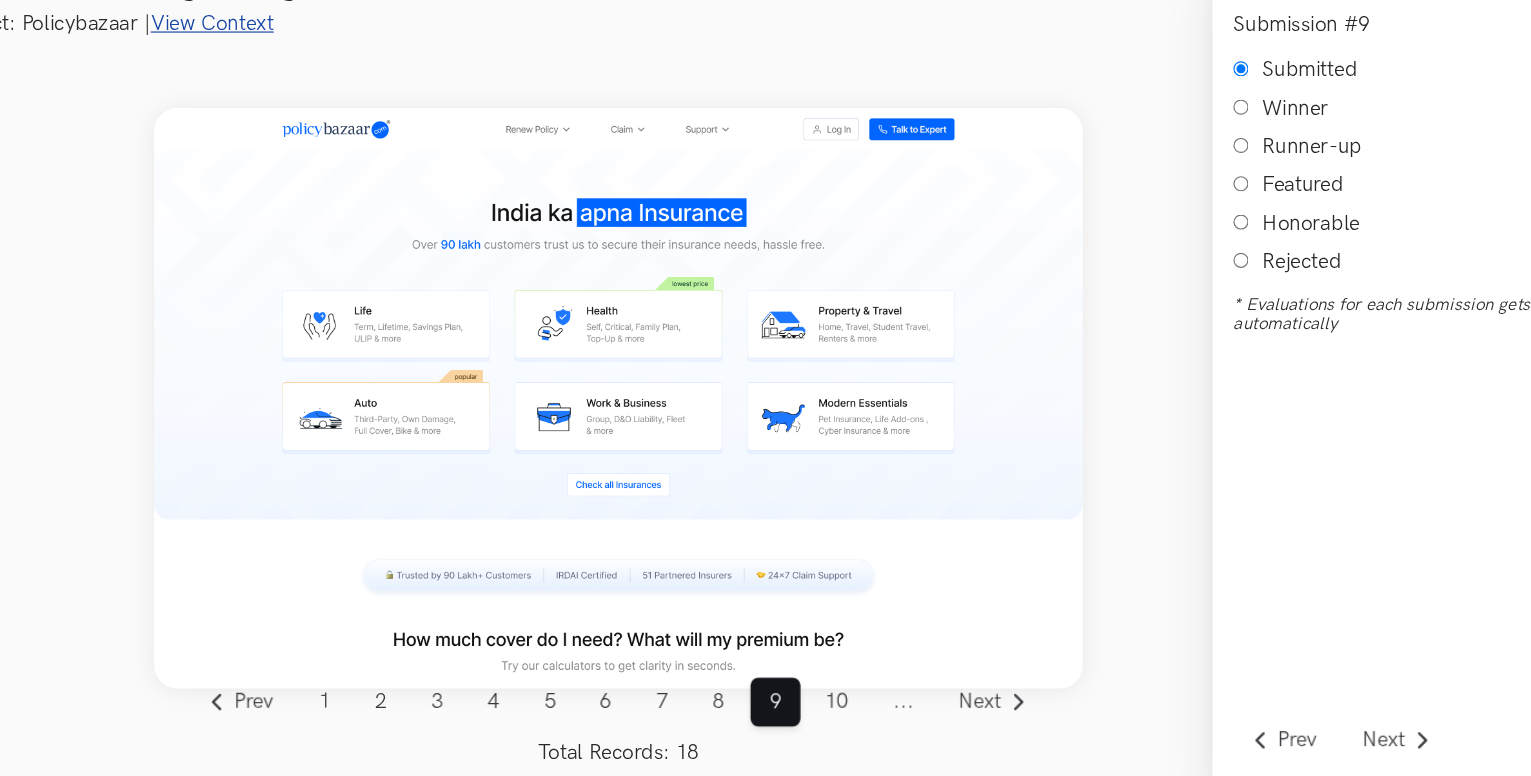 click on "Honorable" at bounding box center [1155, 298] 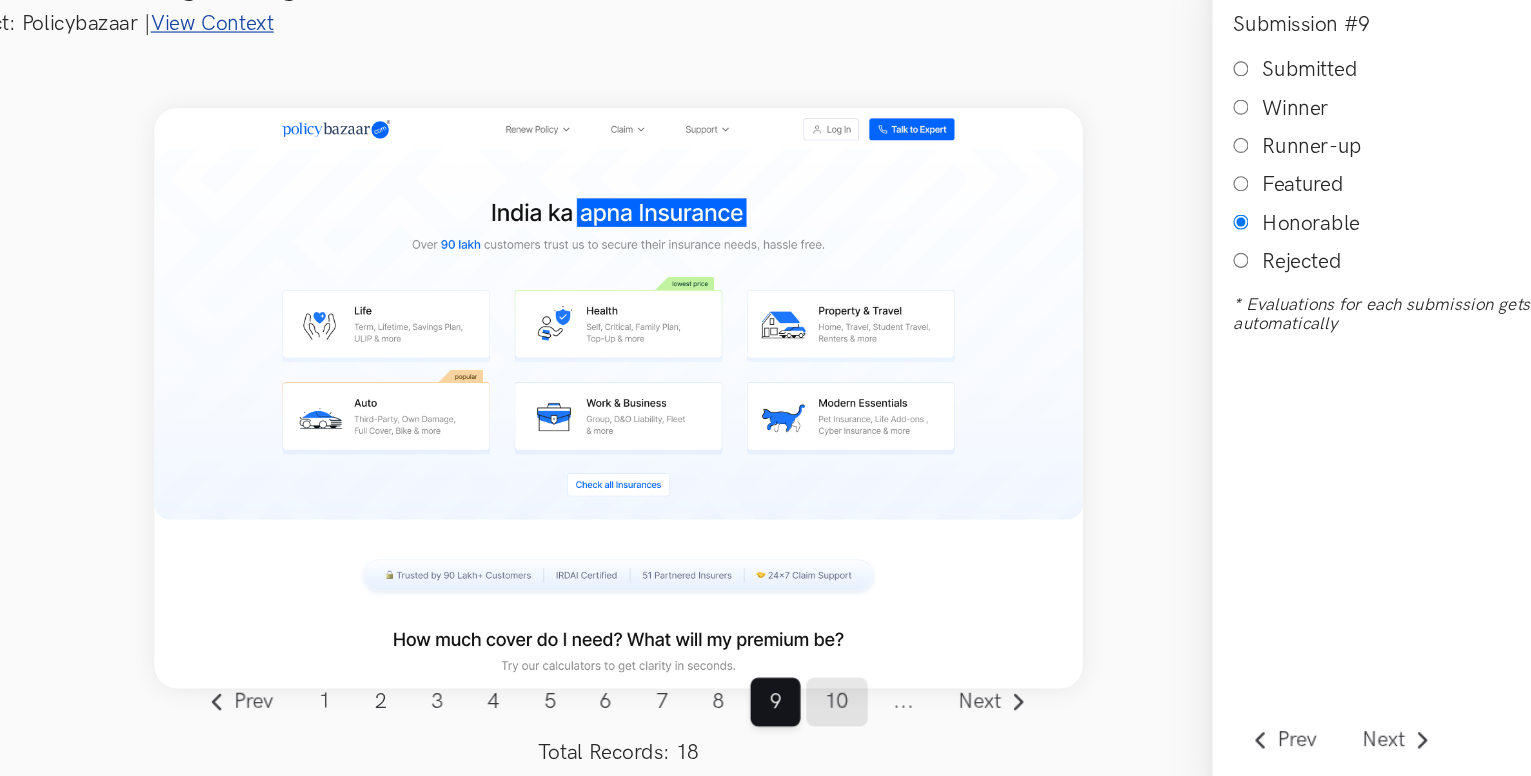 click on "10" at bounding box center [807, 712] 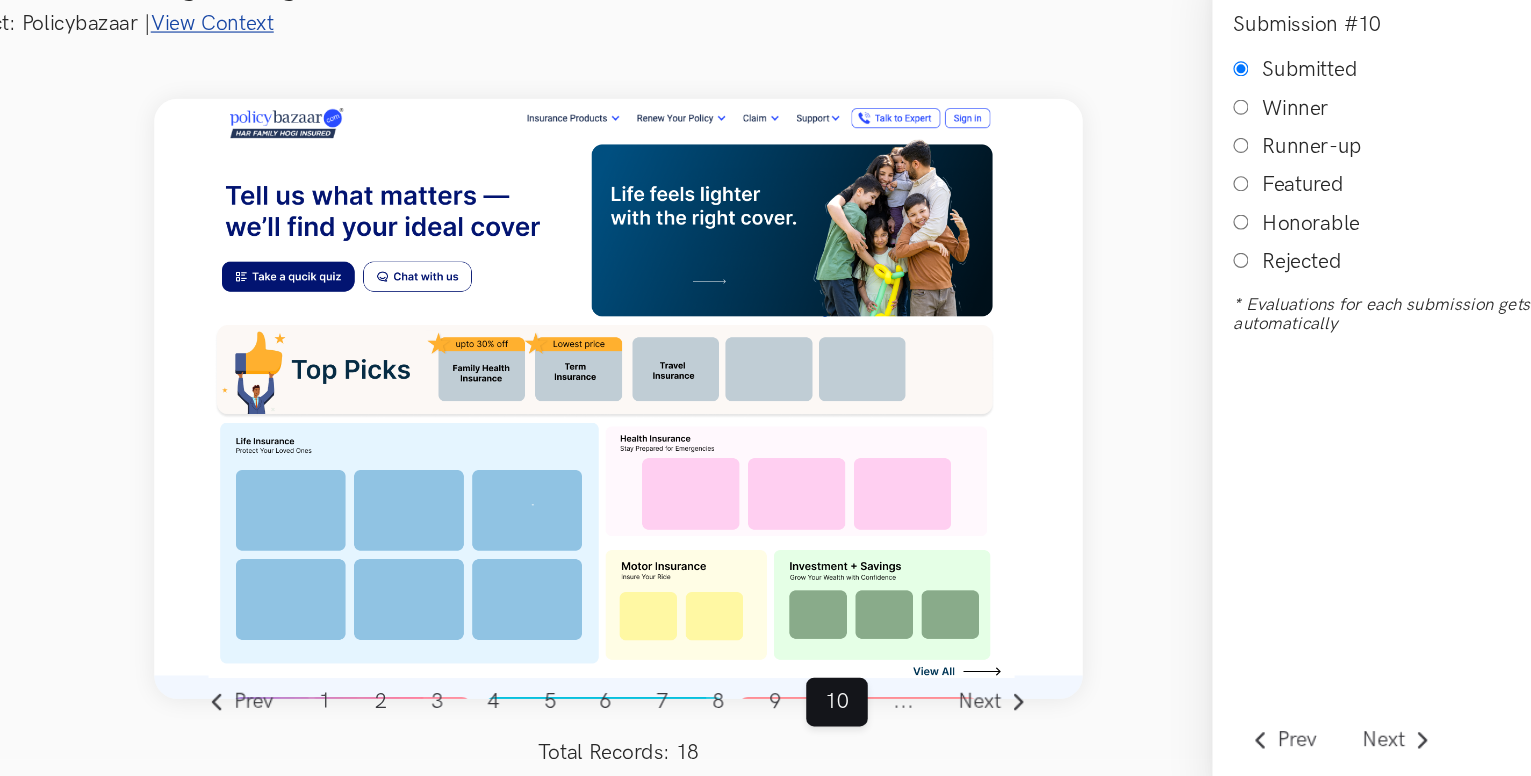 click on "..." at bounding box center (865, 712) 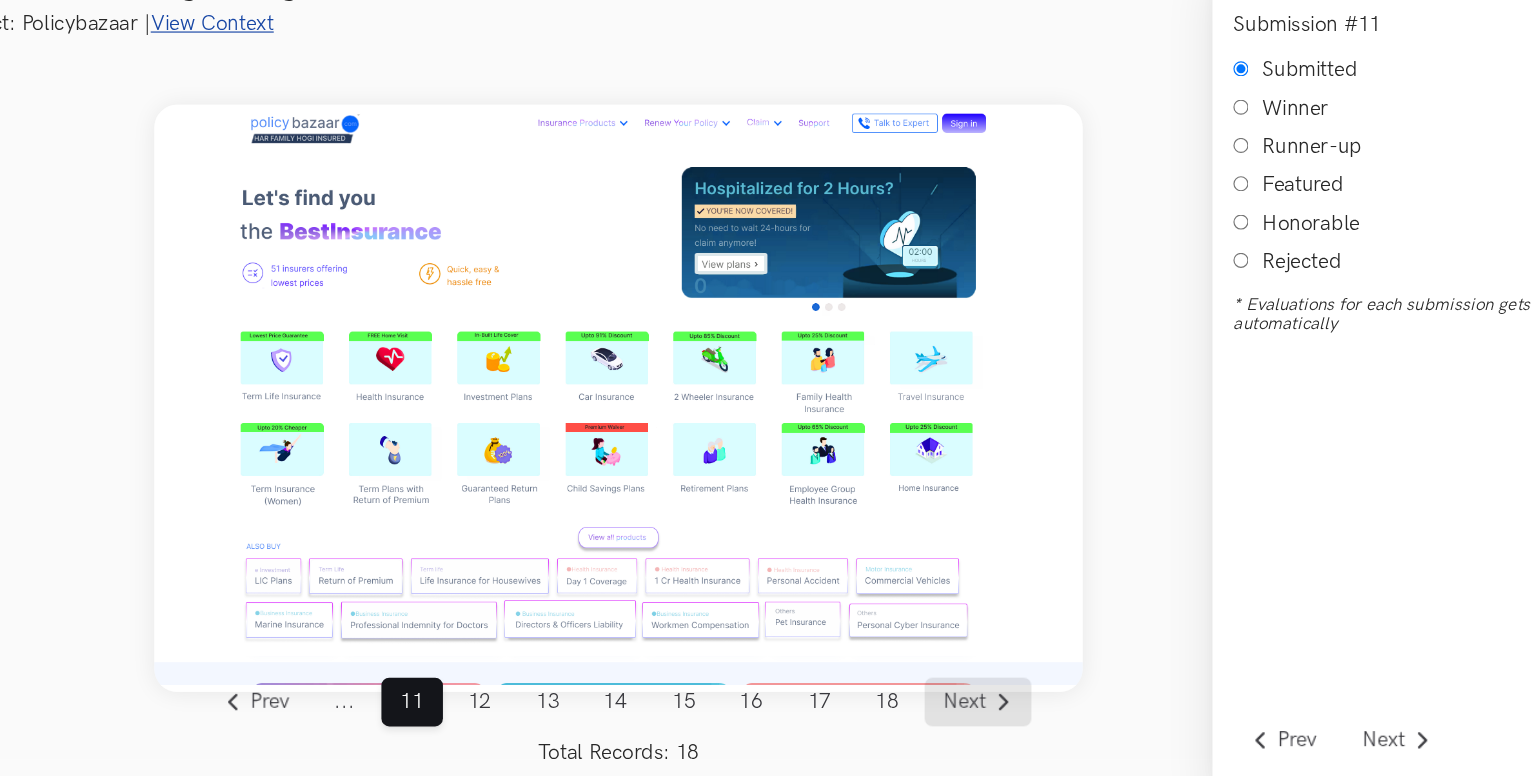 click on "Next" at bounding box center [917, 712] 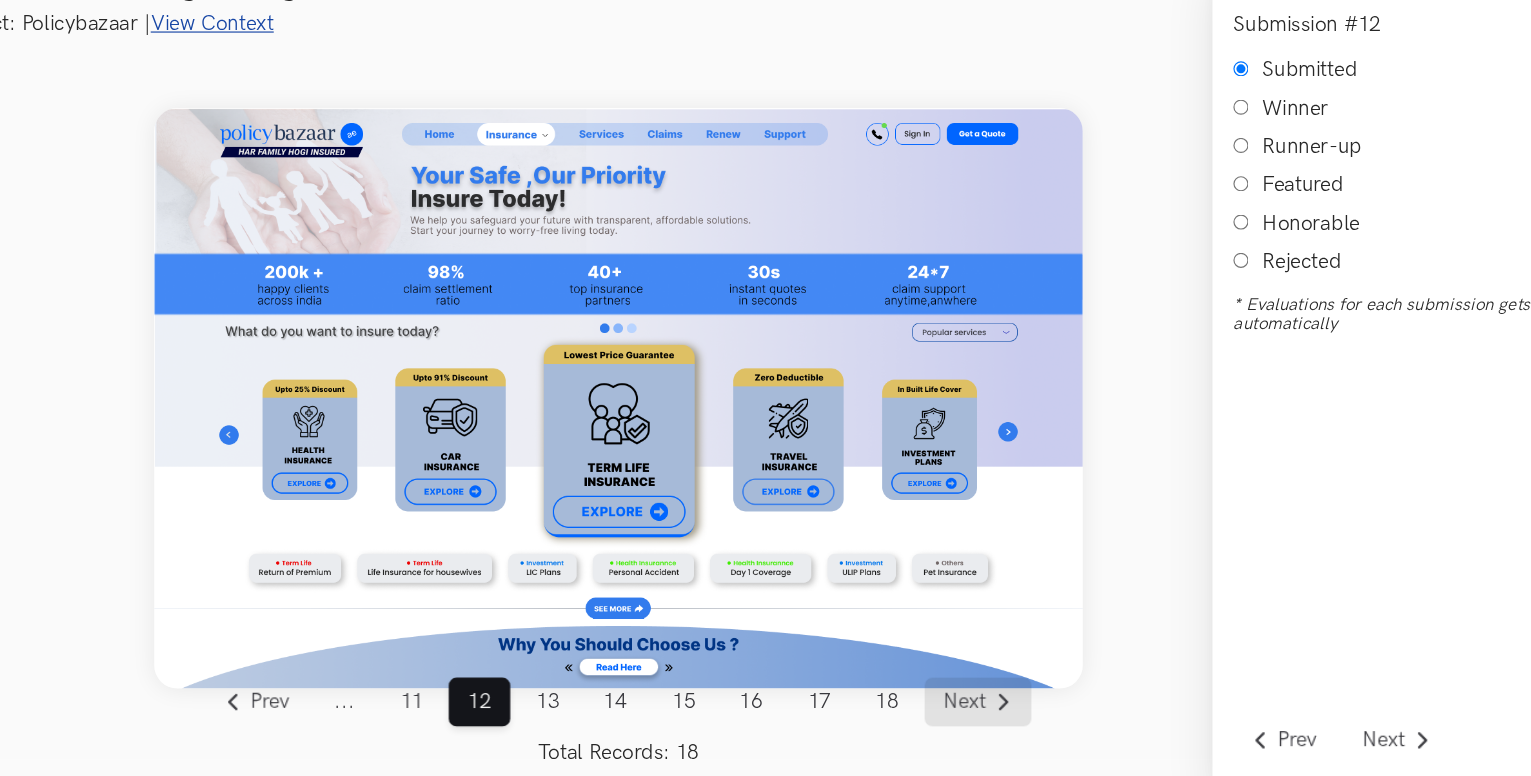 click on "Next" at bounding box center (917, 712) 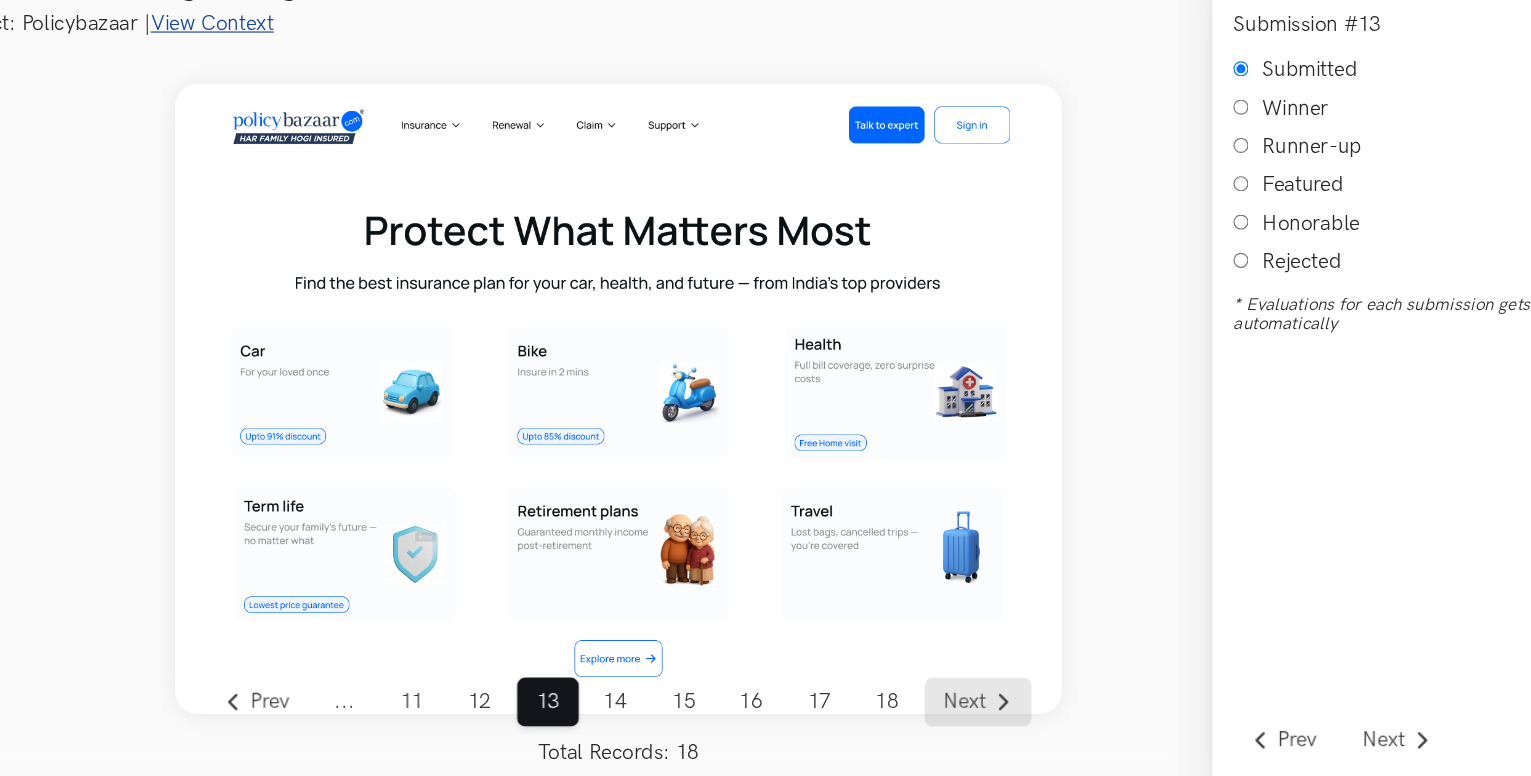 click on "Next" at bounding box center [917, 712] 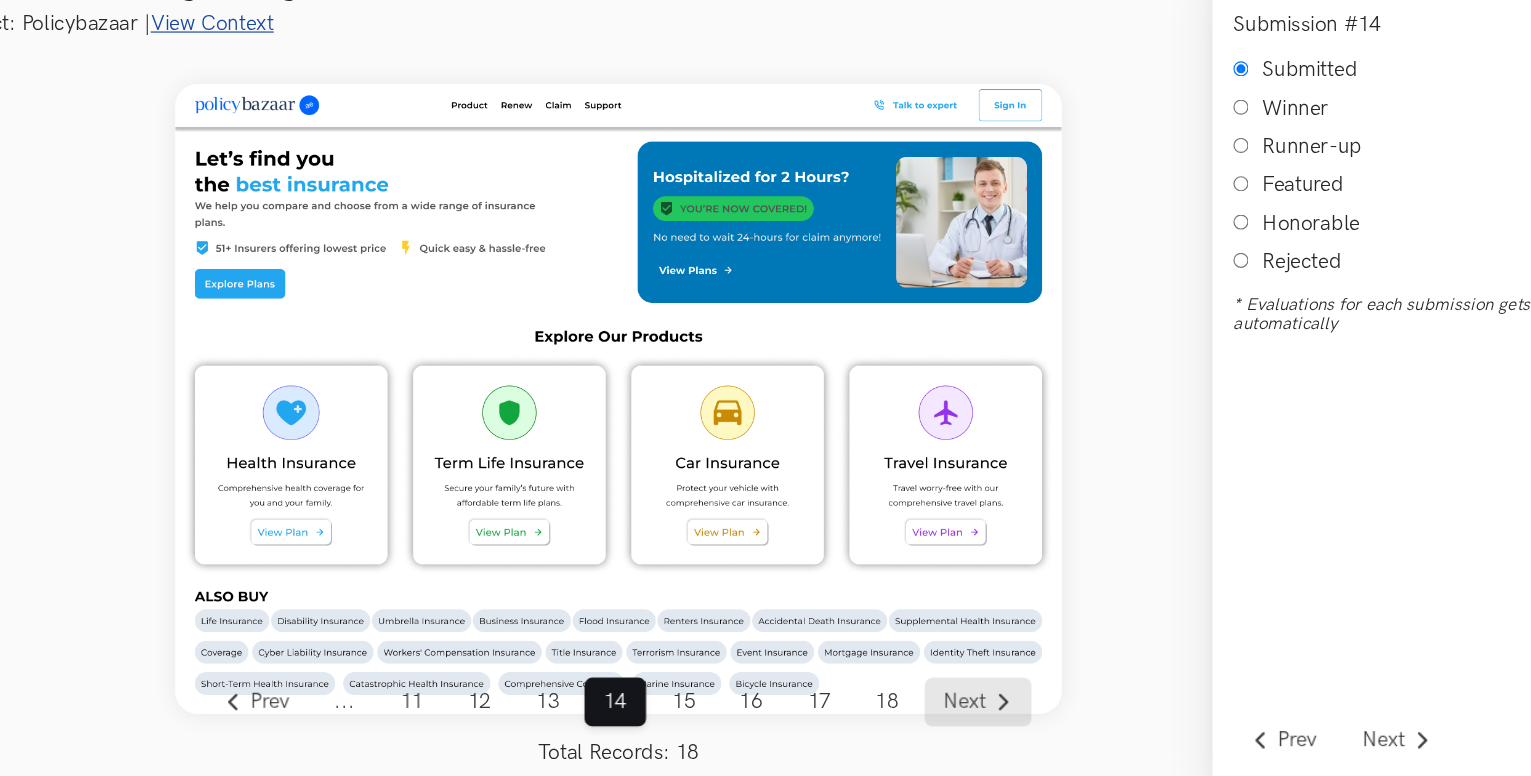 click on "Next" at bounding box center [917, 712] 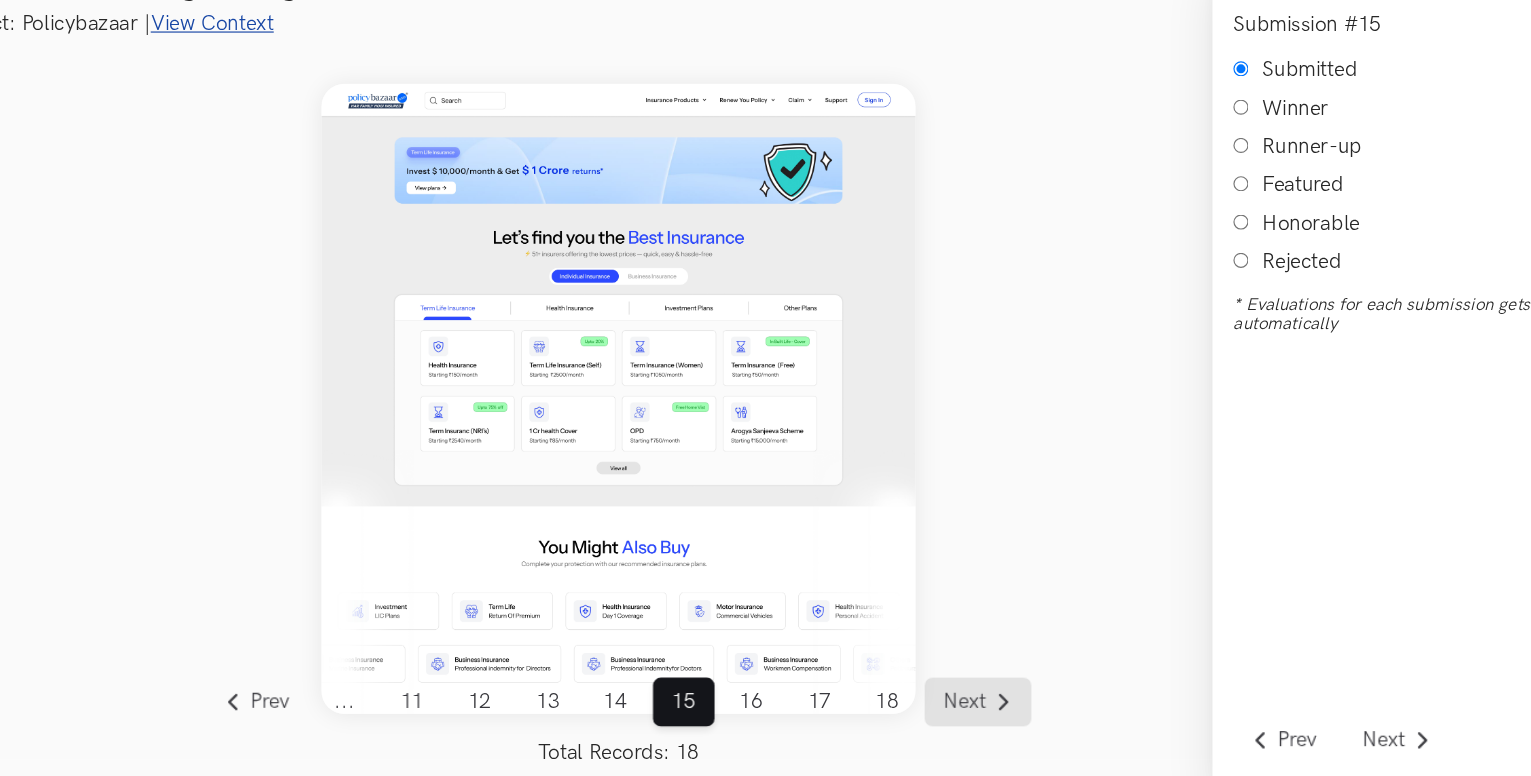 click on "Next" at bounding box center [917, 712] 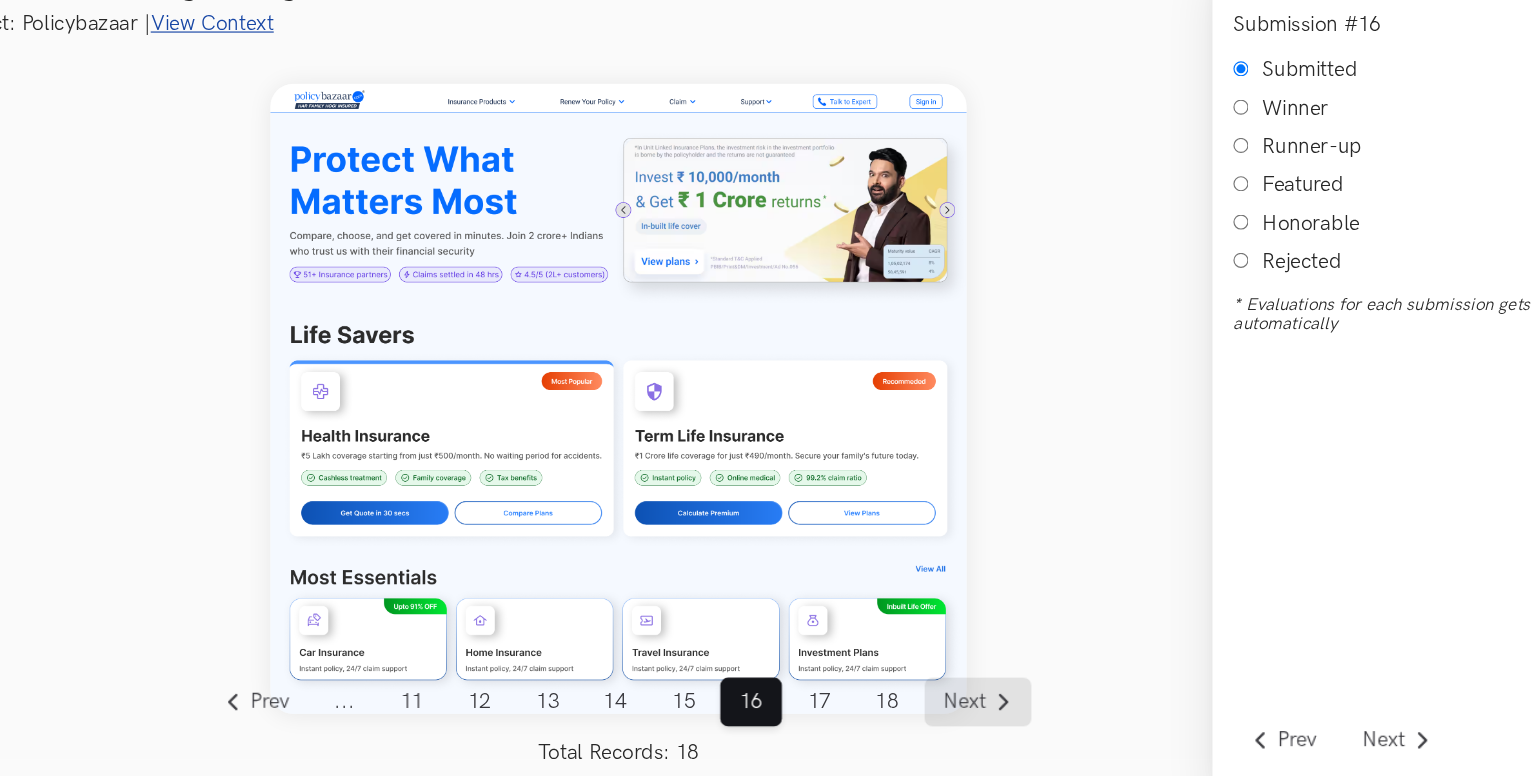 click on "Next" at bounding box center (917, 712) 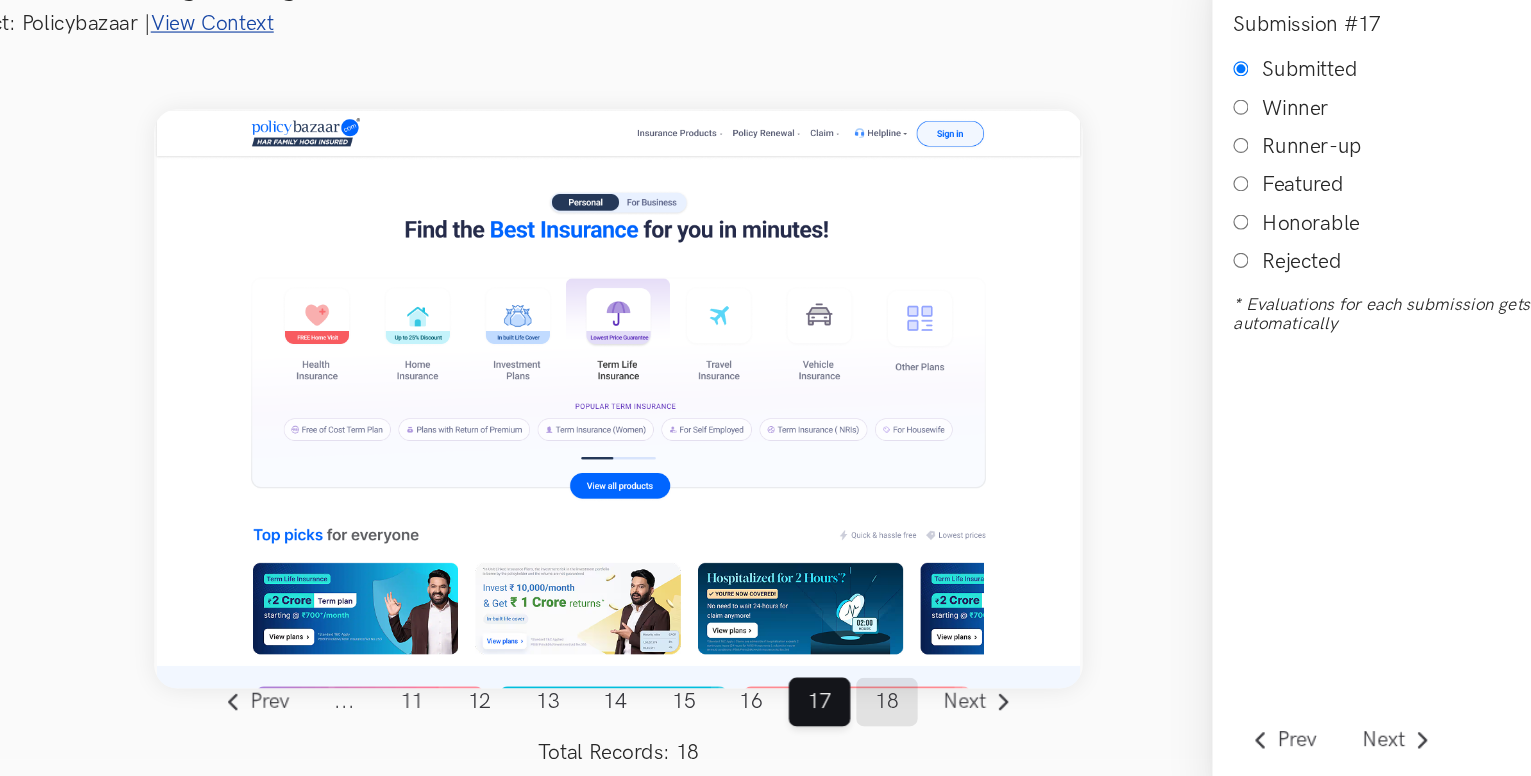 click on "18" at bounding box center (850, 712) 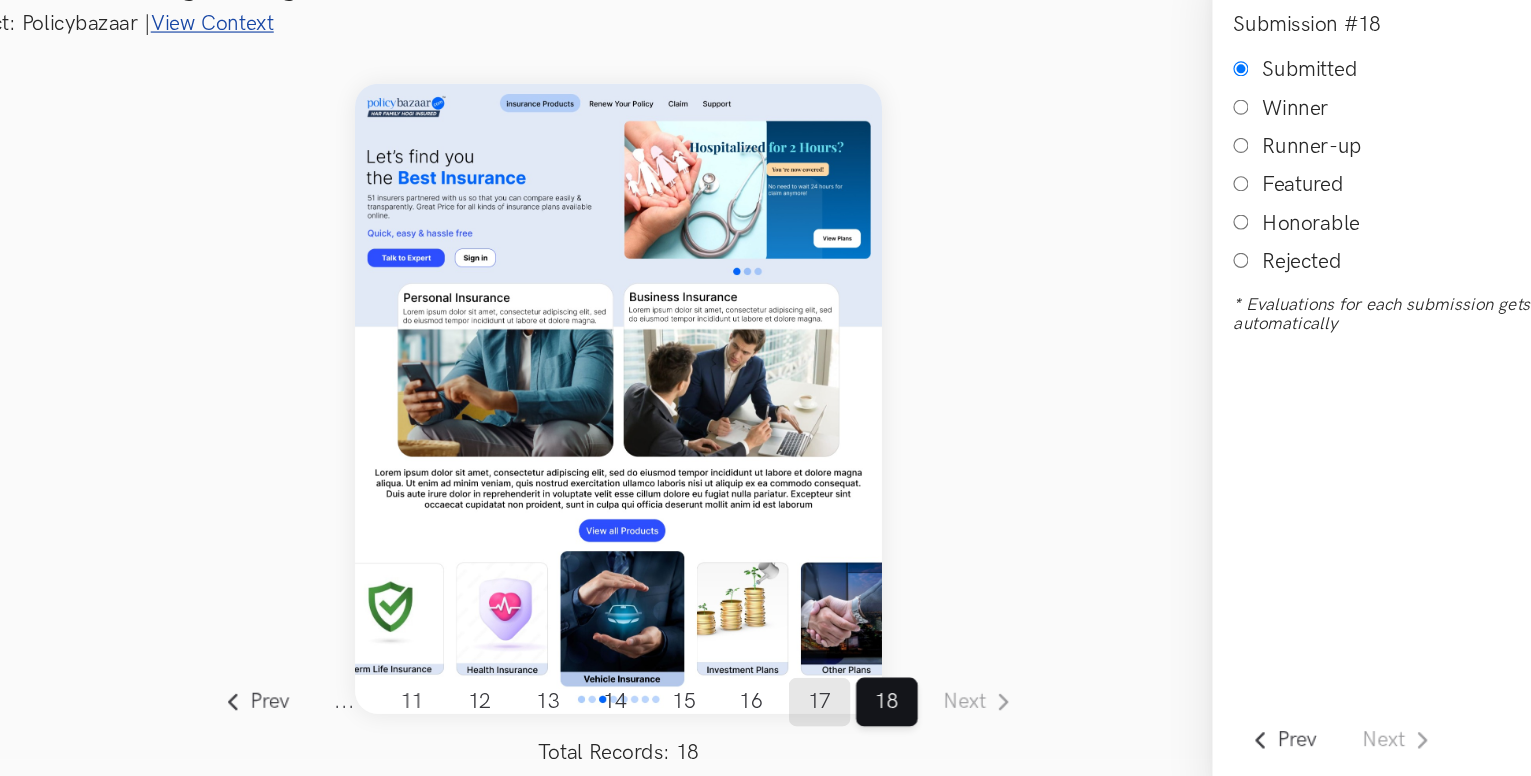 click on "17" at bounding box center [792, 712] 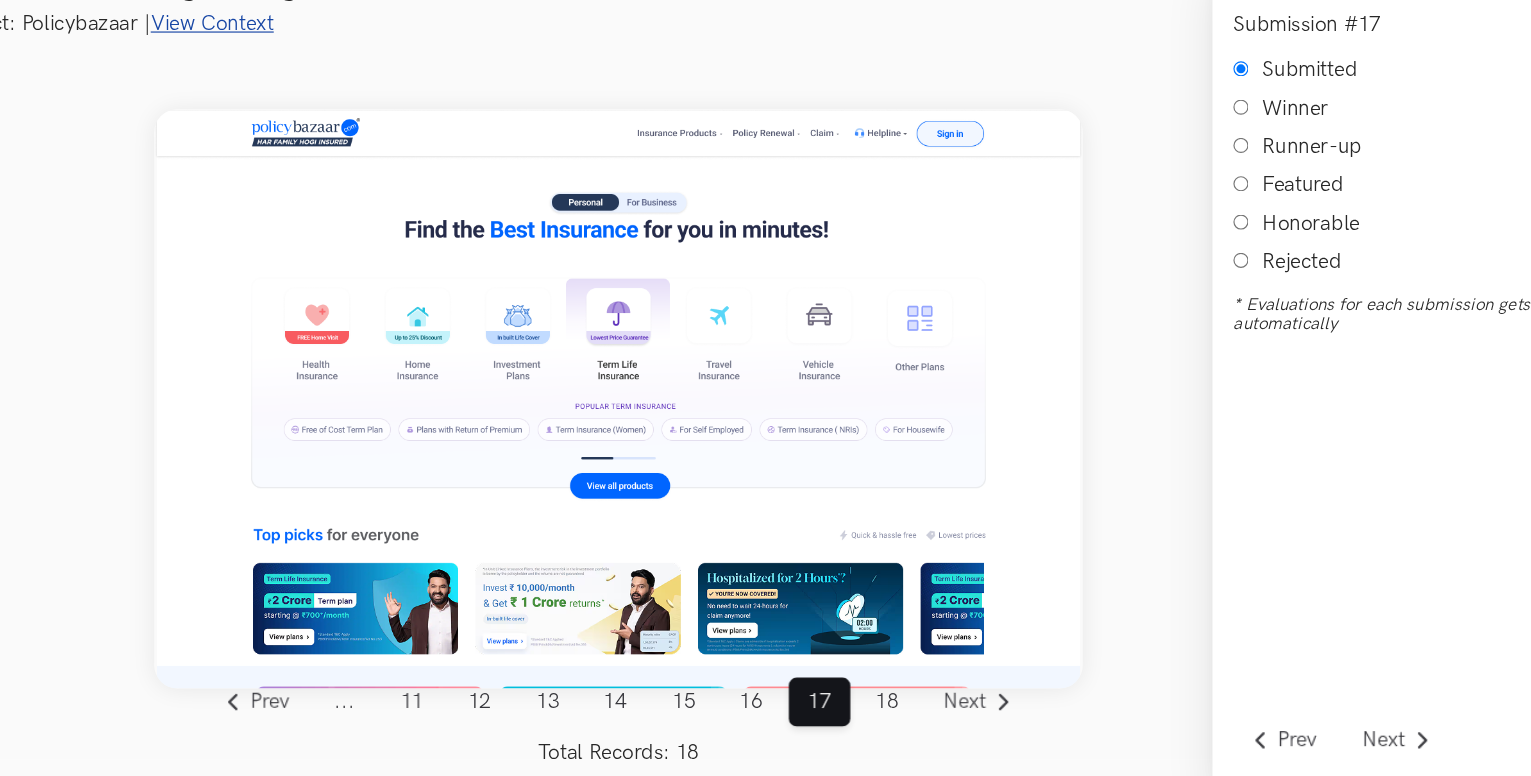 click on "Honorable" at bounding box center [1155, 298] 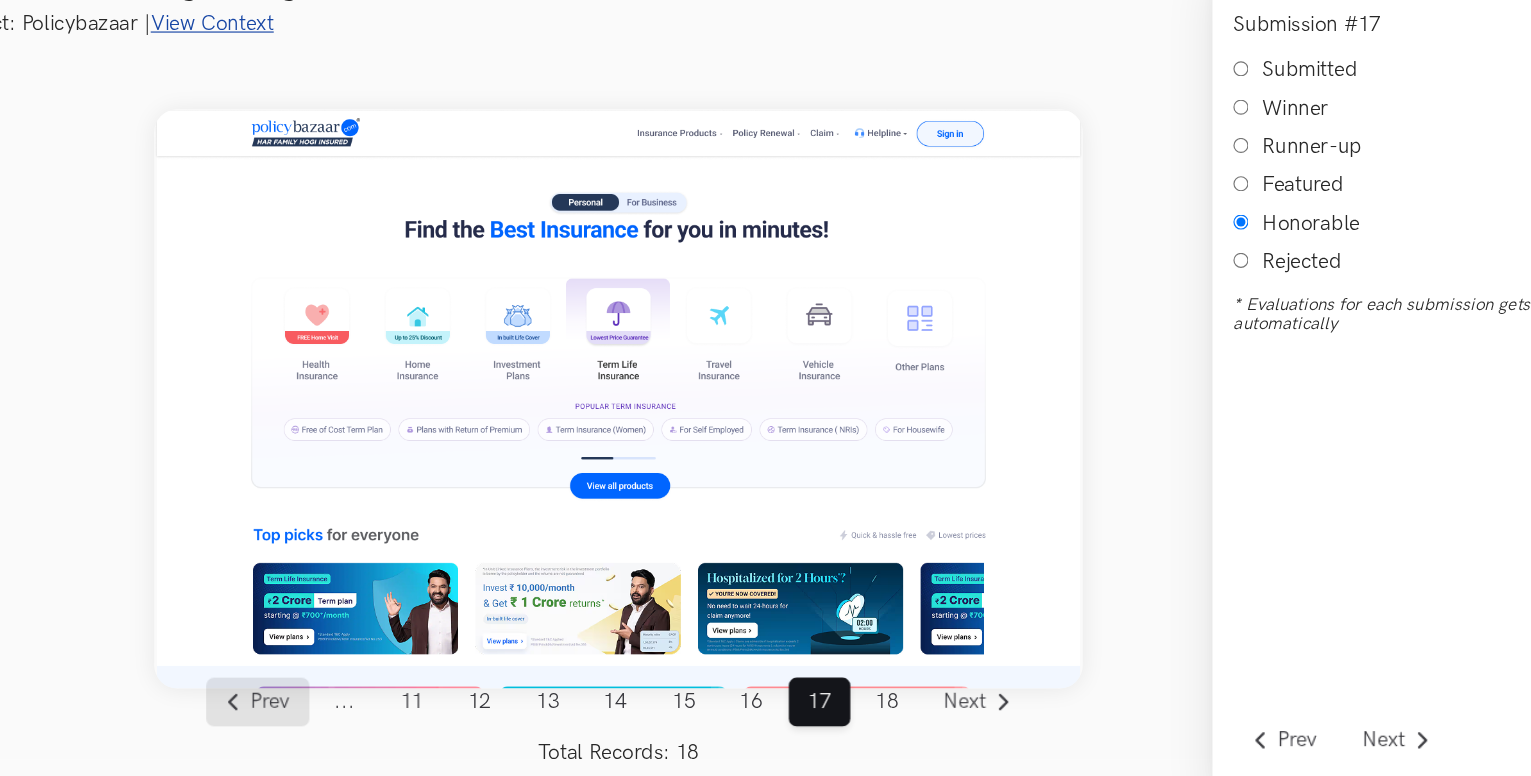 click on "Prev" at bounding box center (319, 712) 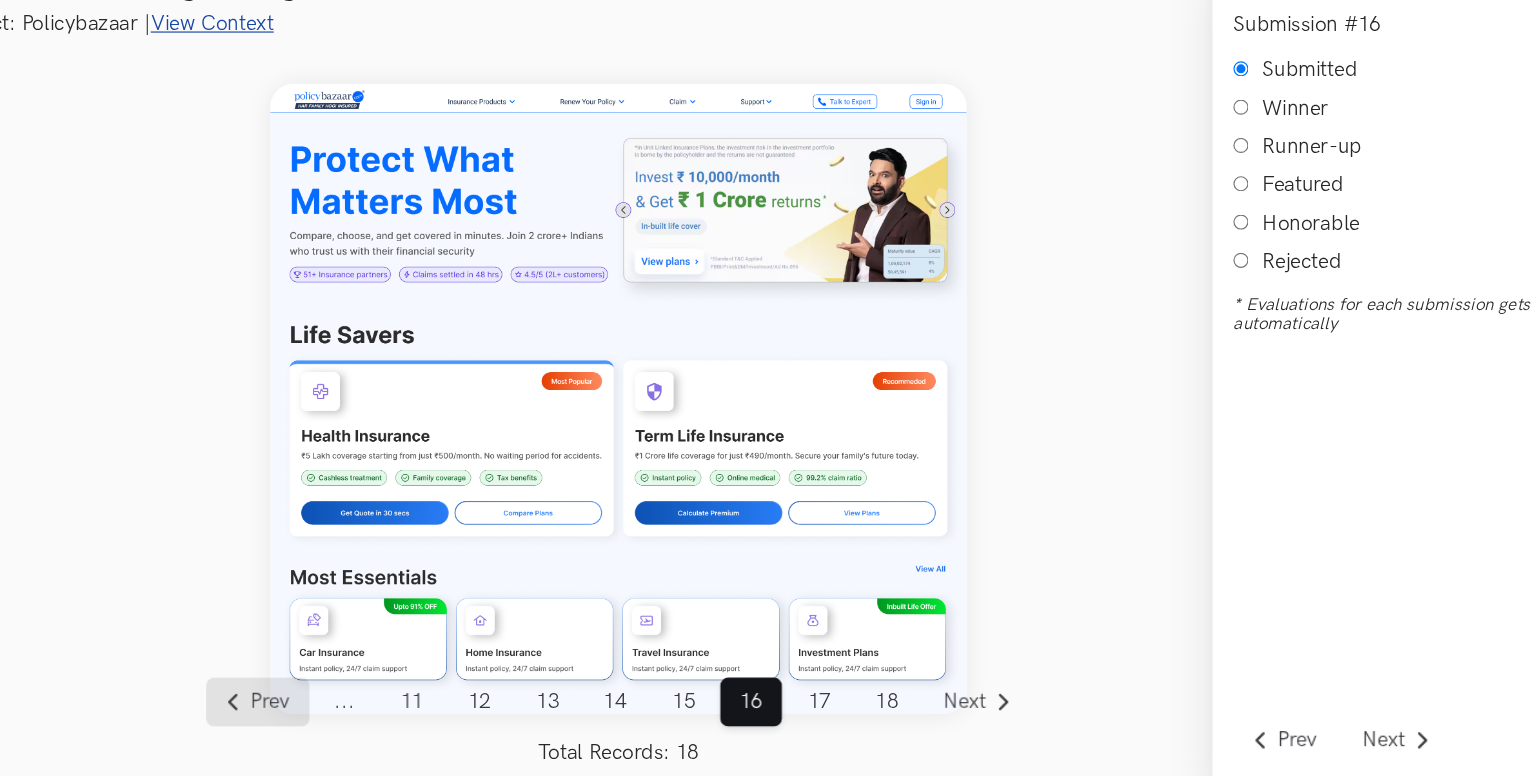 click on "Prev" at bounding box center [319, 712] 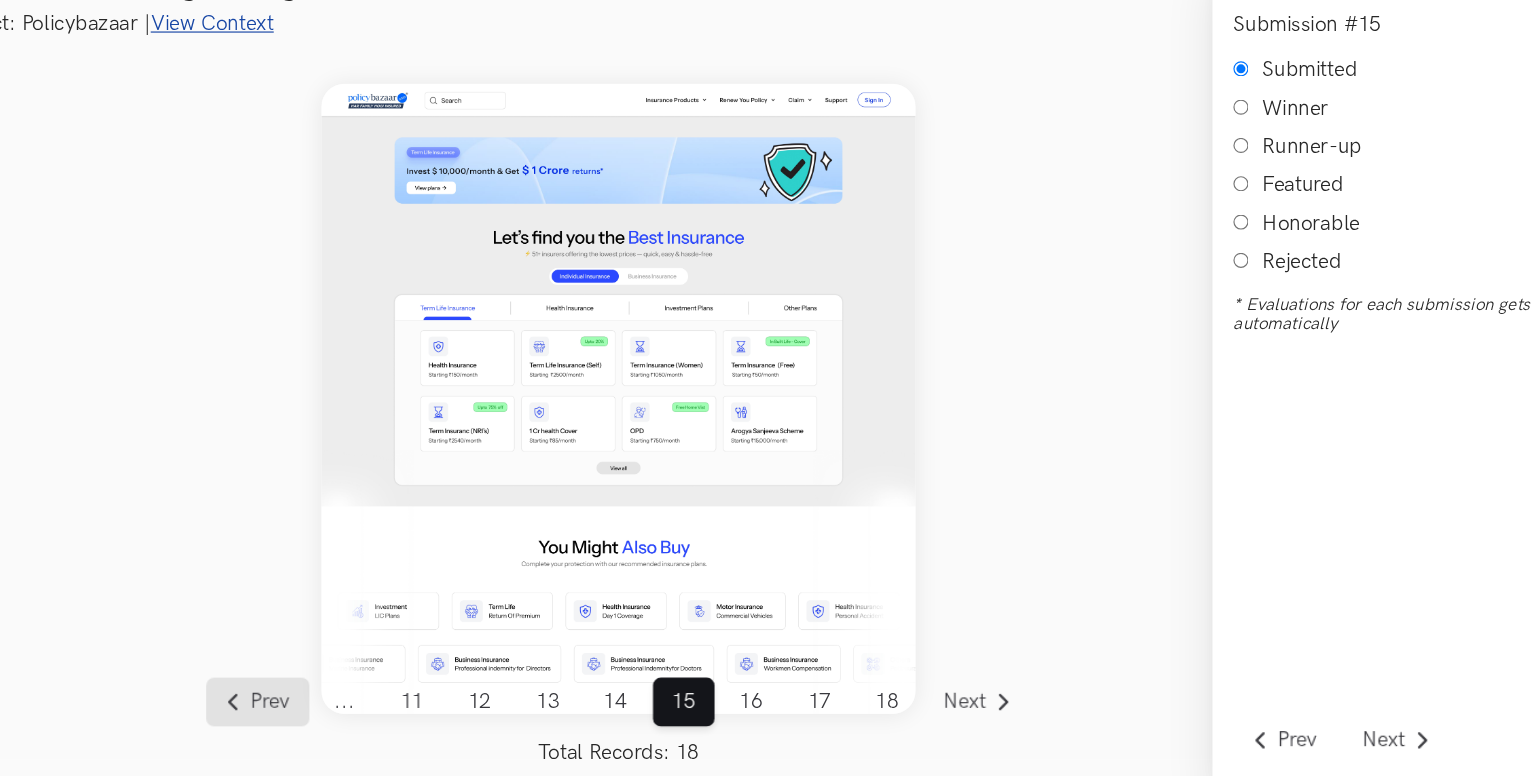 click on "Prev" at bounding box center (319, 712) 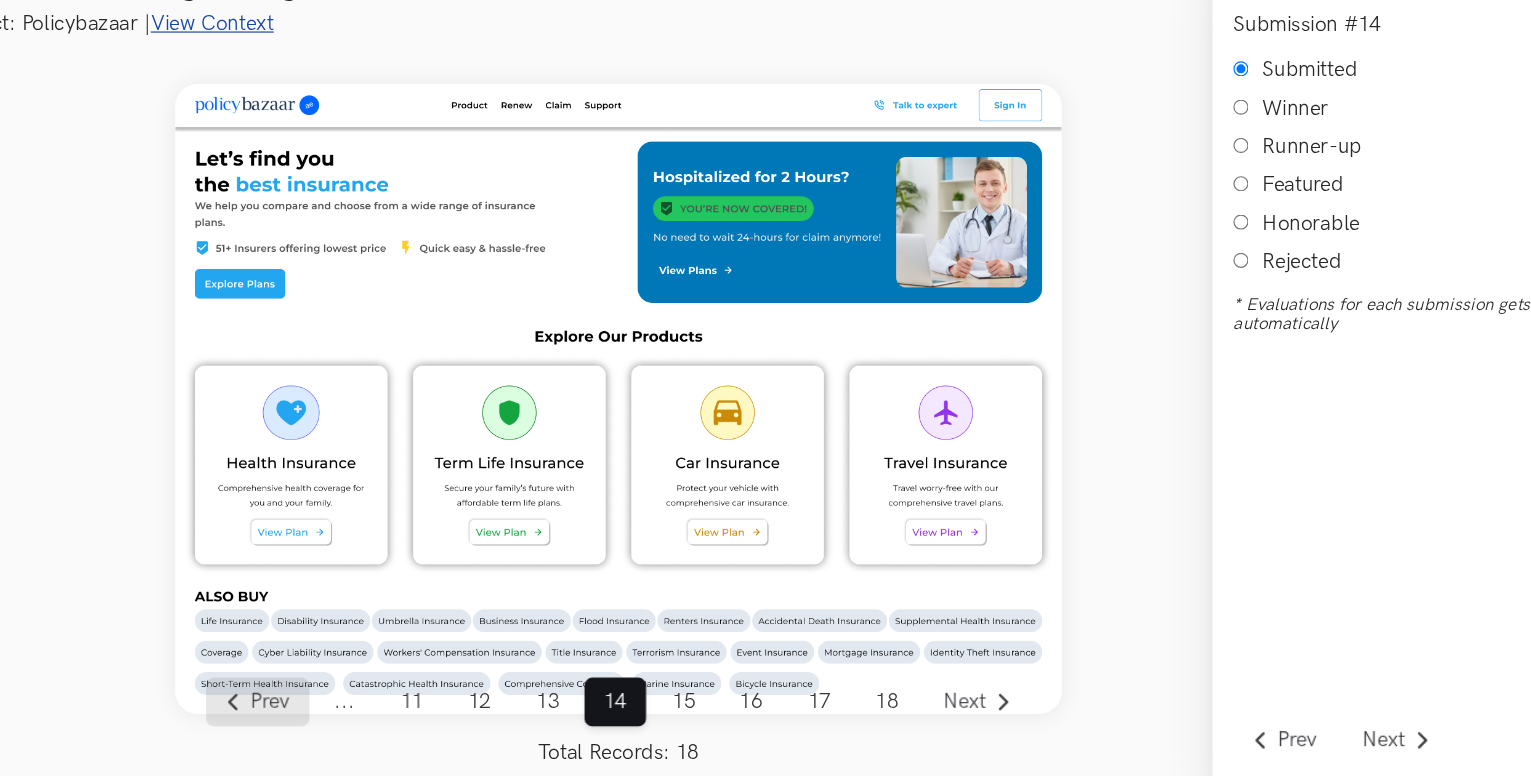 click on "Prev" at bounding box center [319, 712] 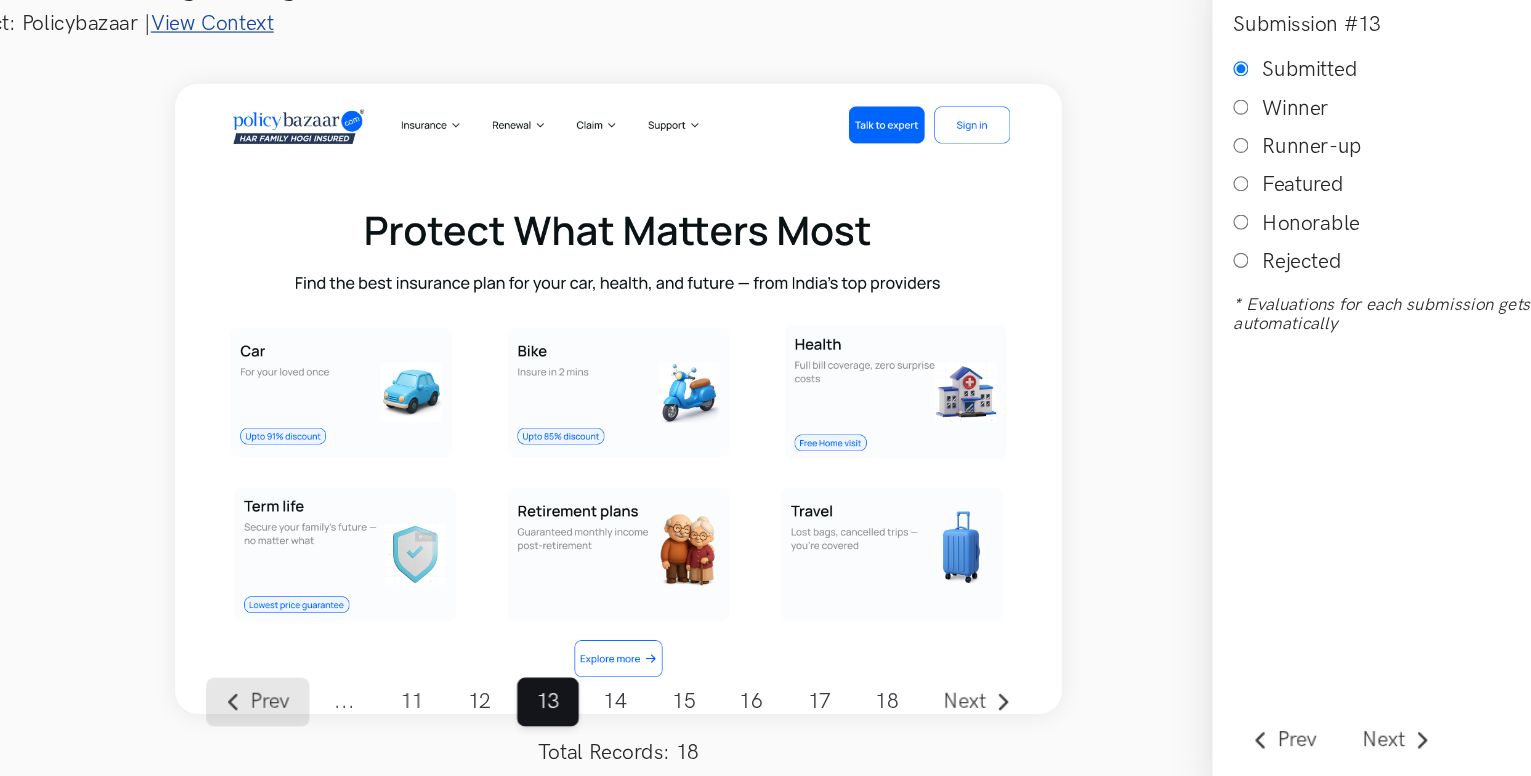 click on "Prev" at bounding box center (319, 712) 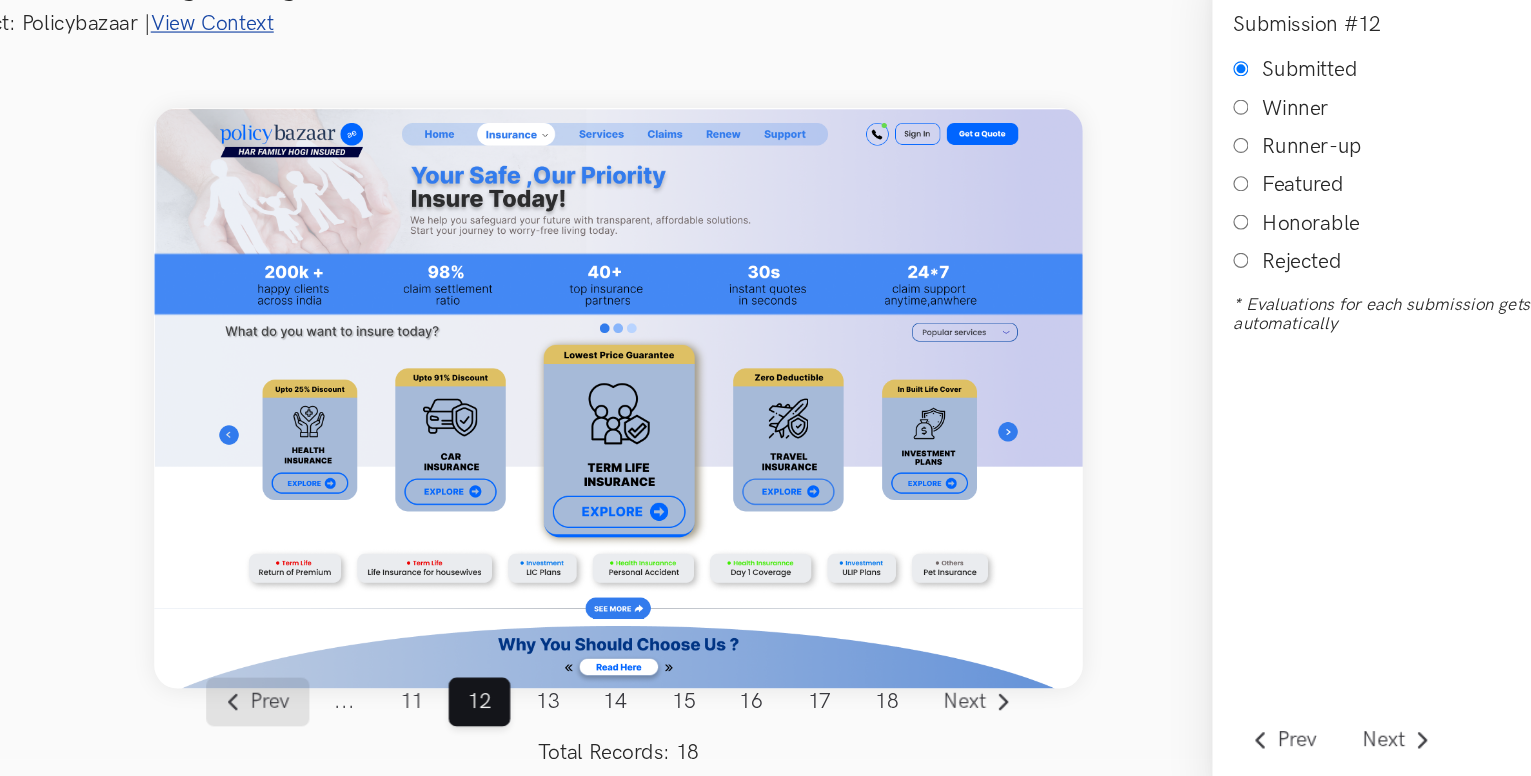 click on "Prev" at bounding box center (319, 712) 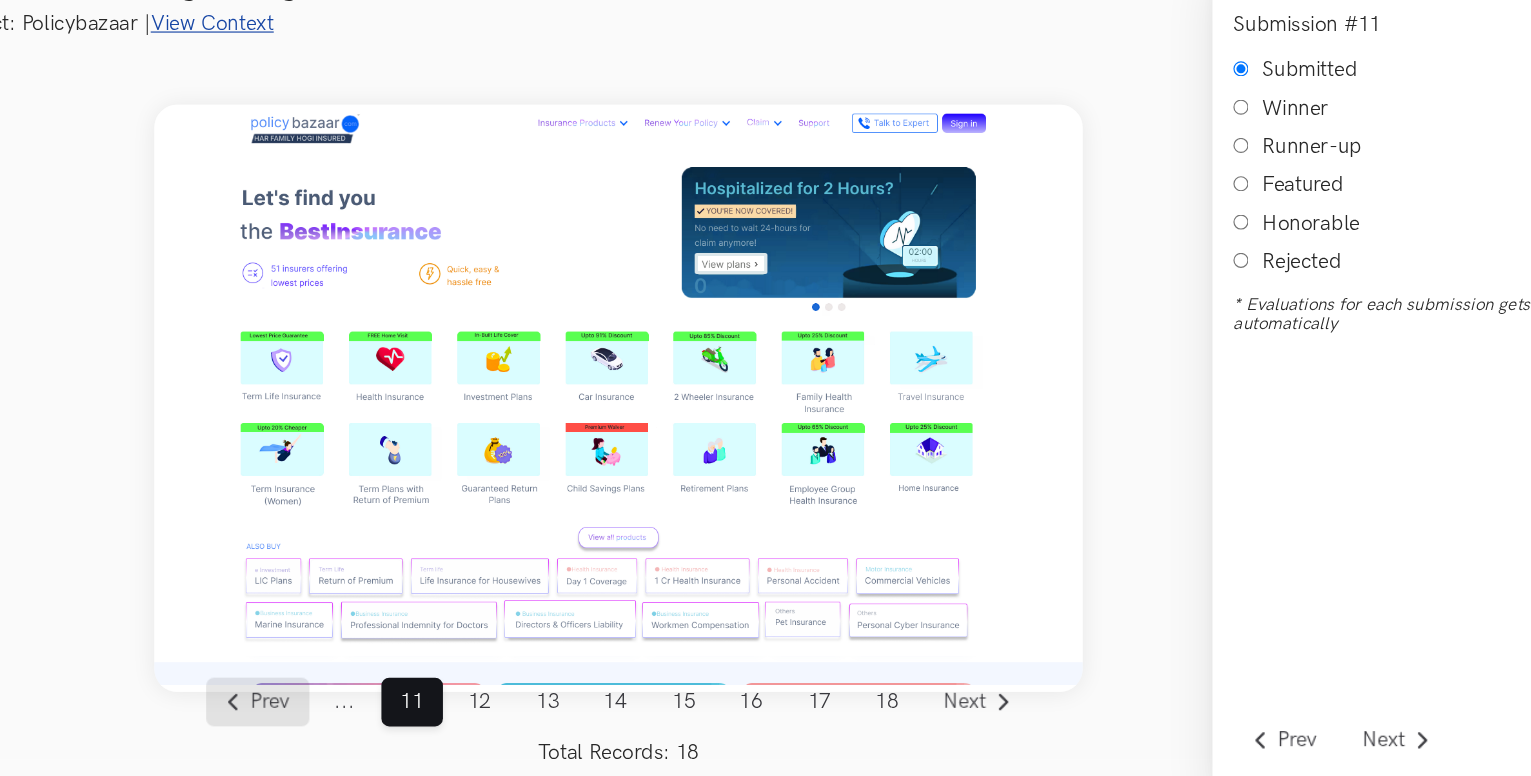 click on "Prev" at bounding box center (319, 712) 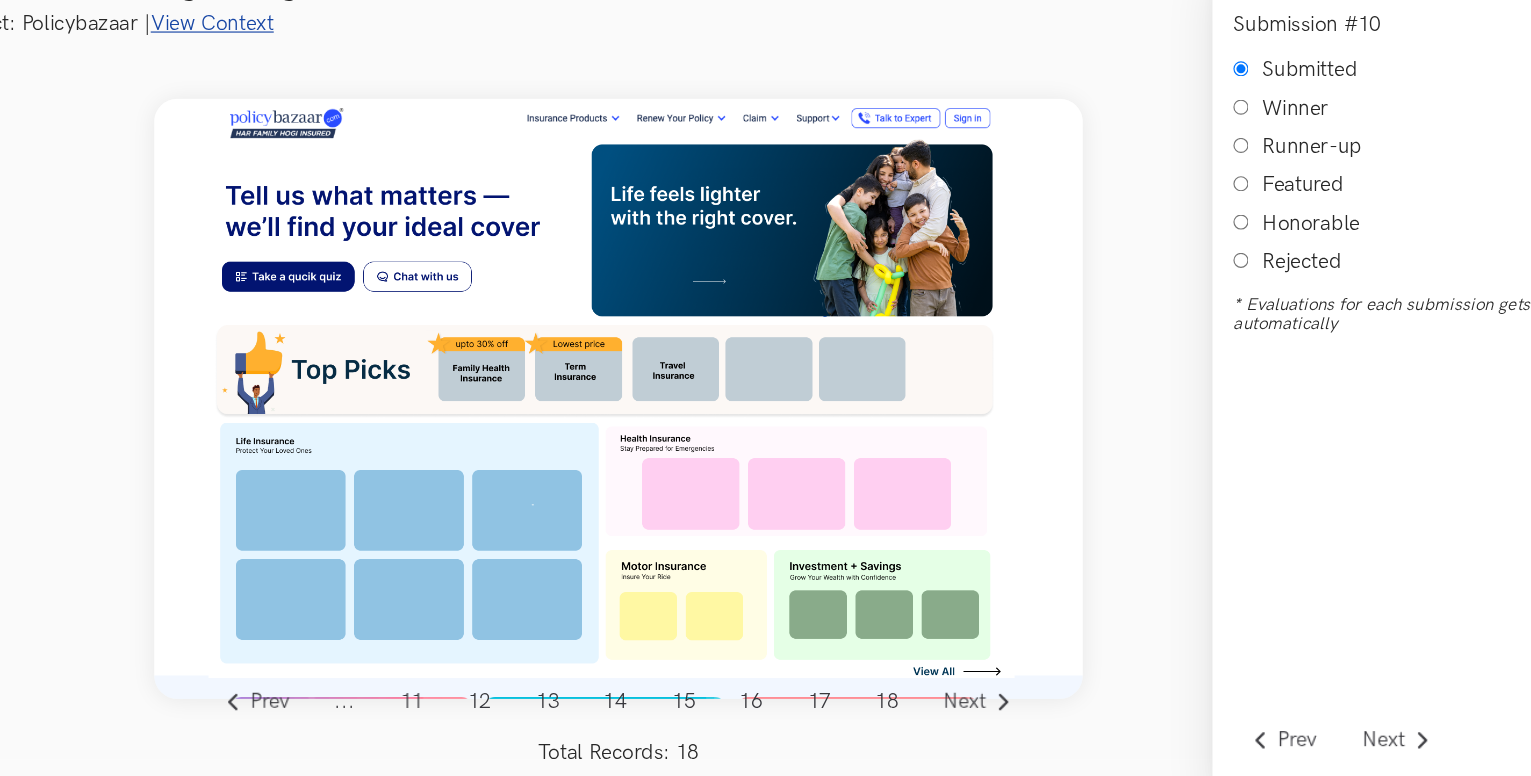 click on "..." at bounding box center (383, 712) 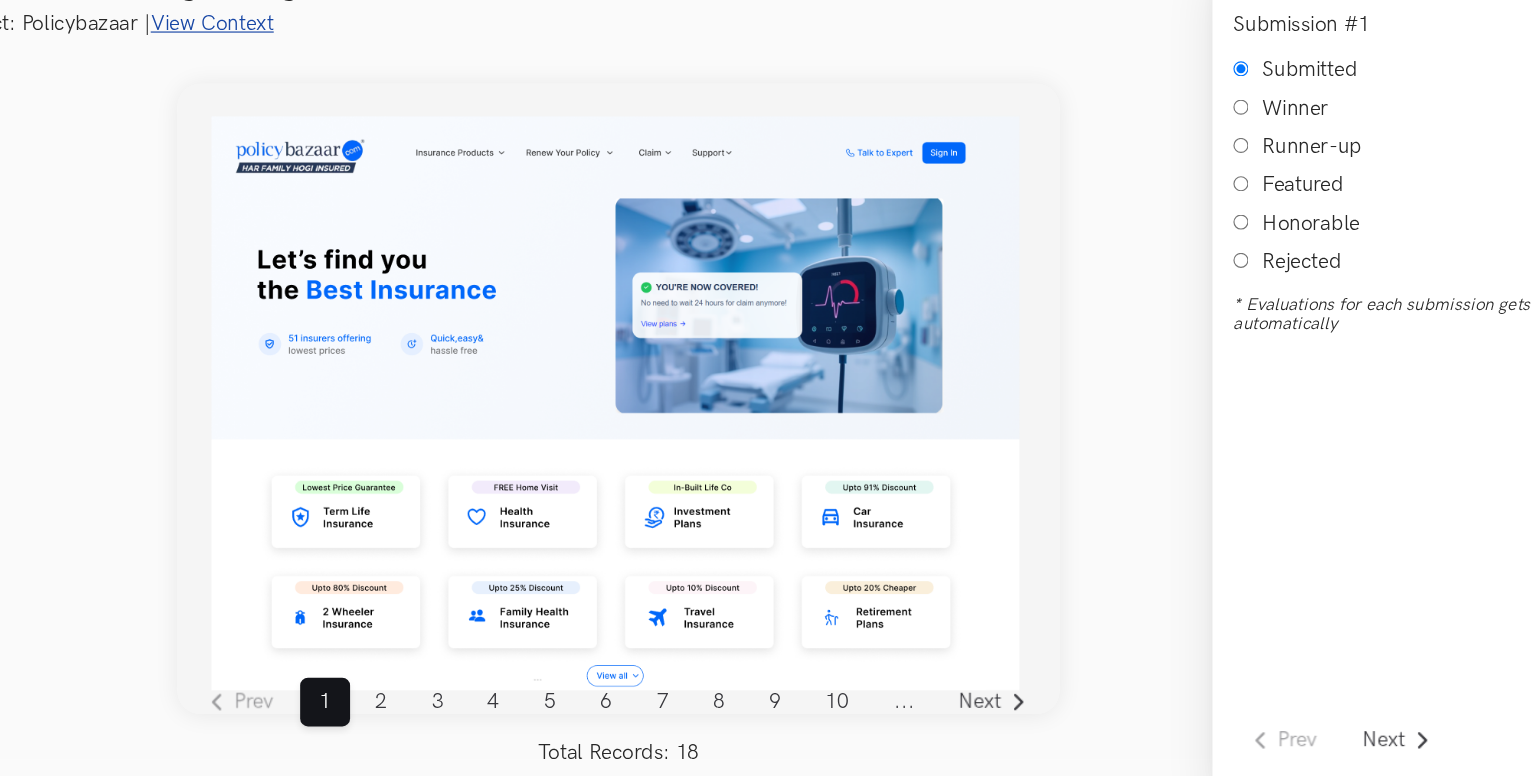 scroll, scrollTop: 14, scrollLeft: 0, axis: vertical 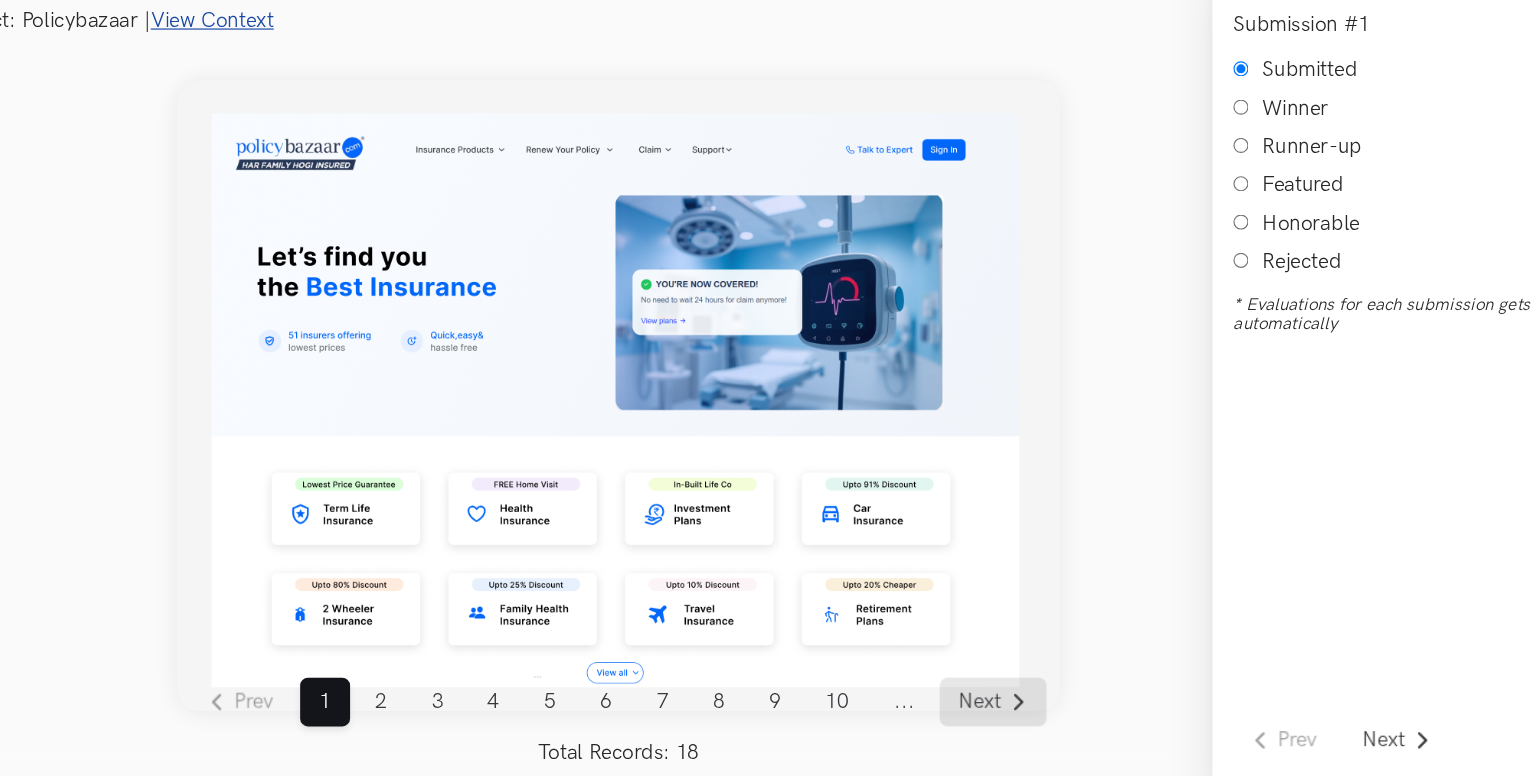 click on "Next" at bounding box center (942, 712) 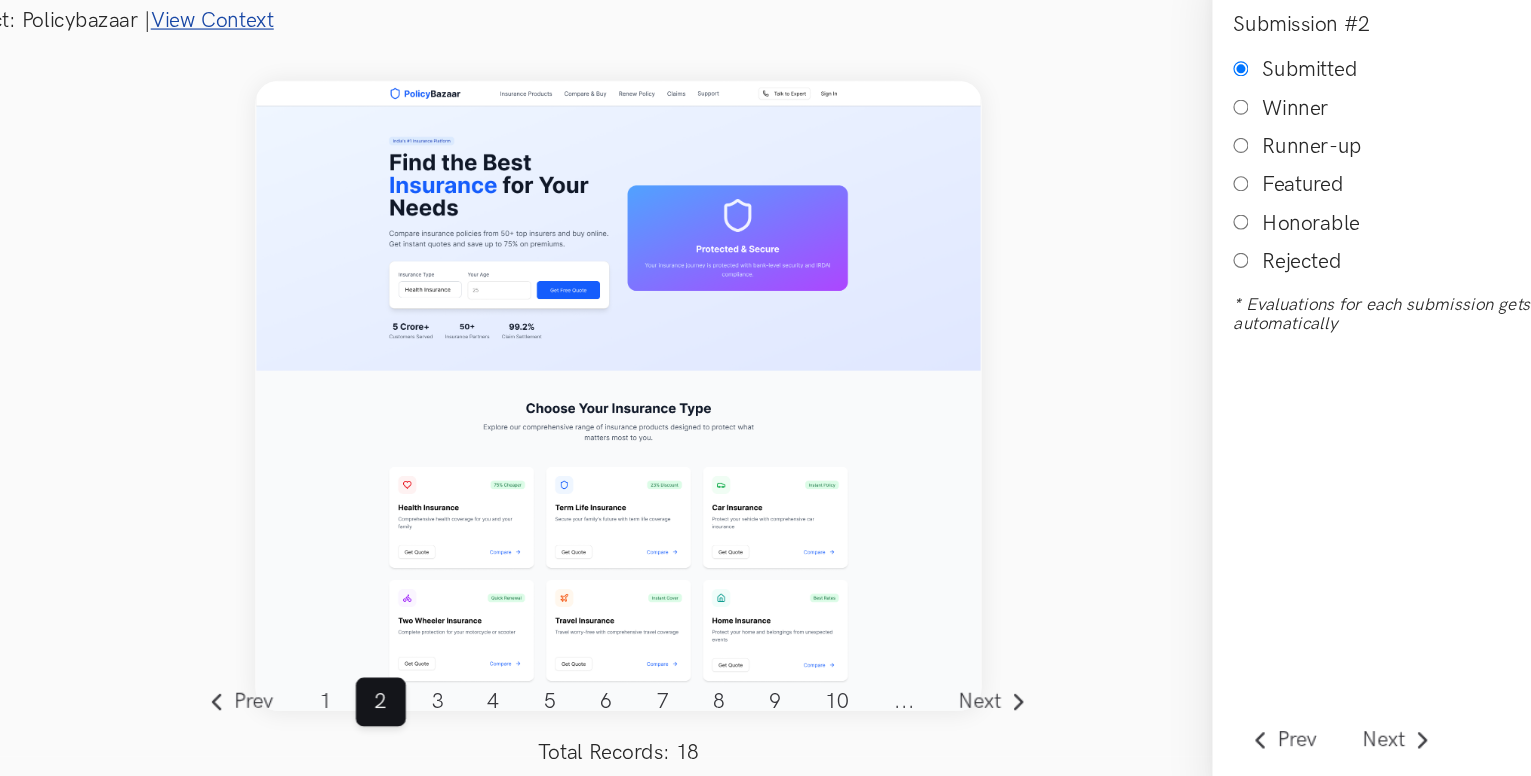 click on "Honorable" at bounding box center [1155, 298] 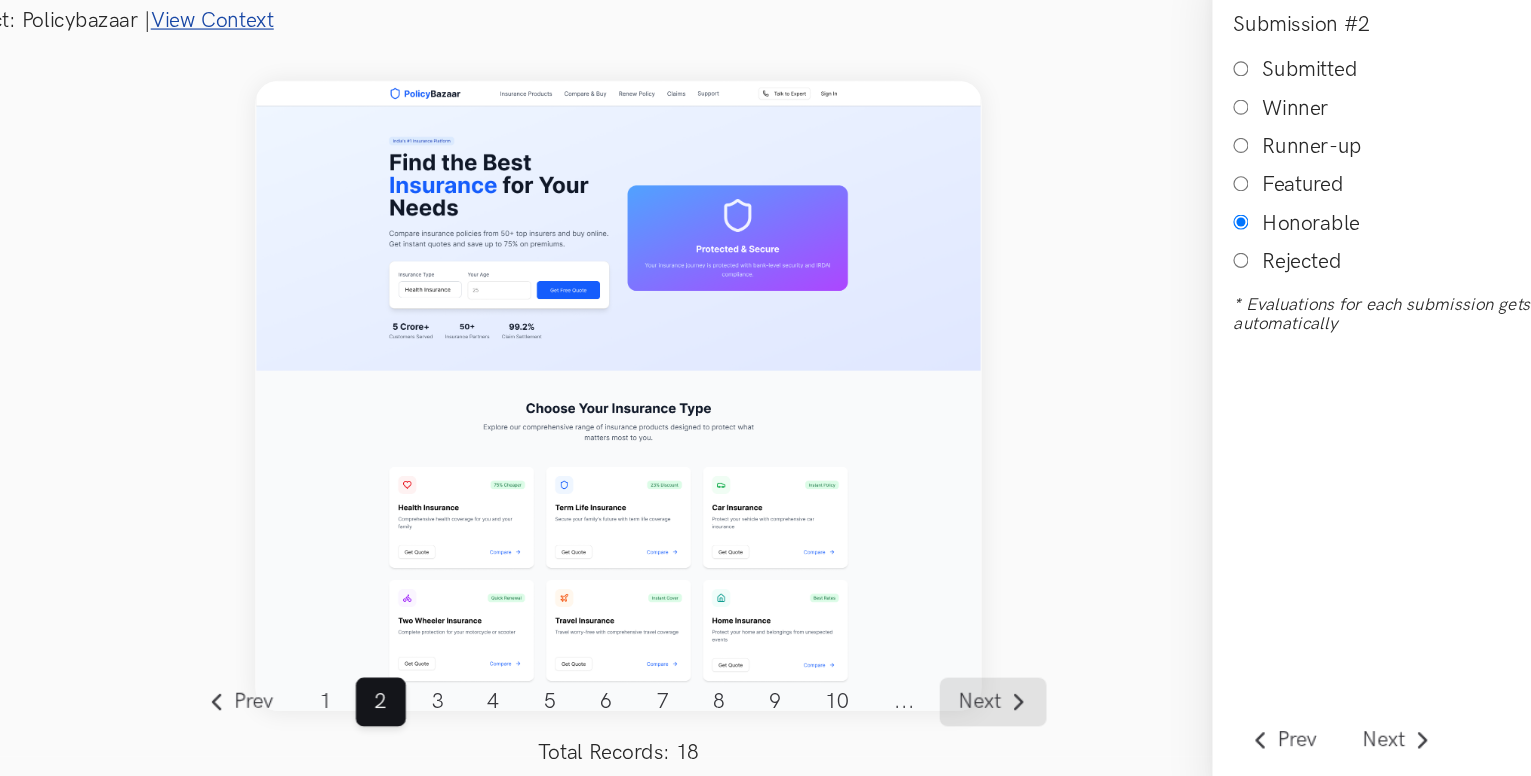 click on "Next" at bounding box center (931, 712) 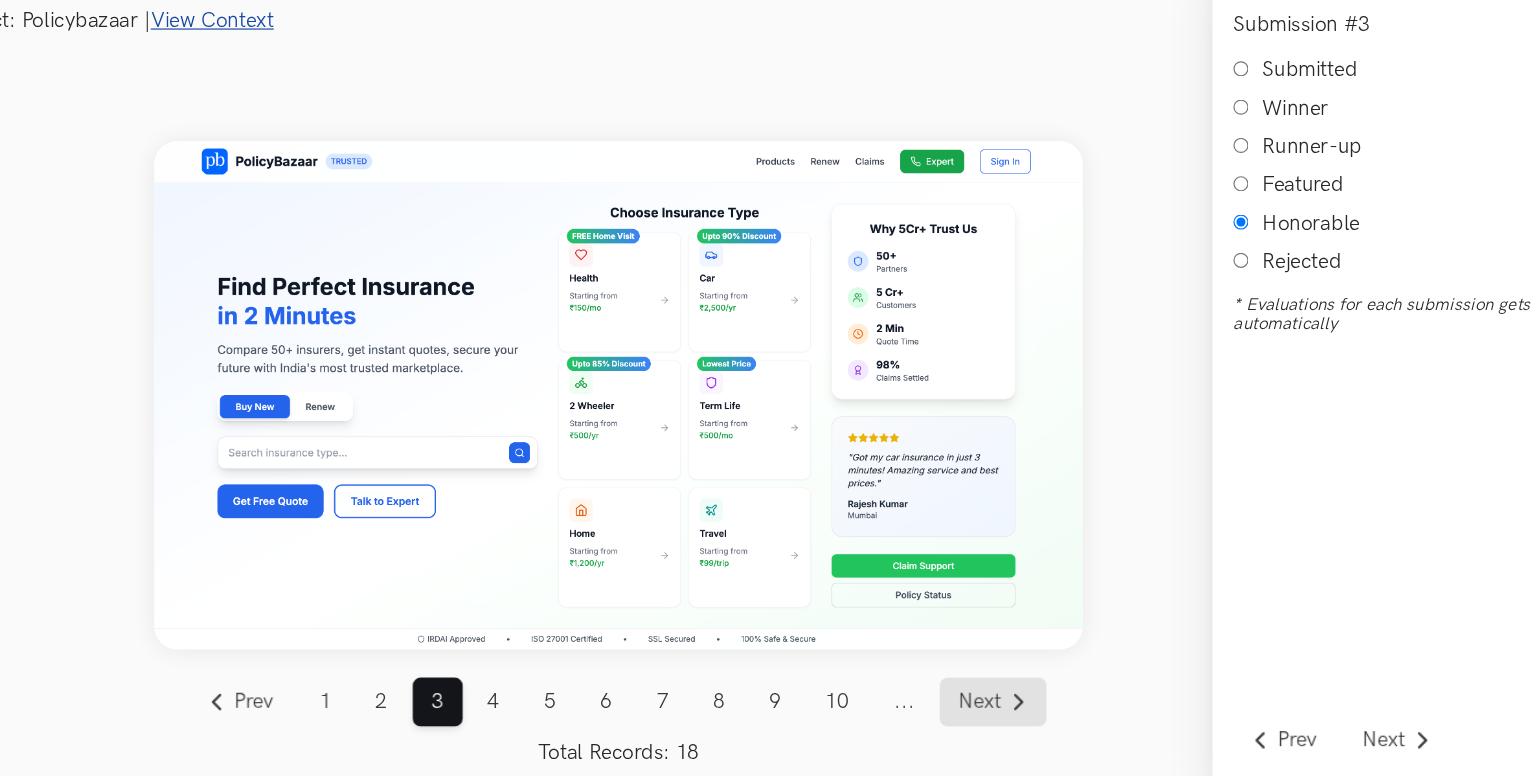 click on "Next" at bounding box center [931, 712] 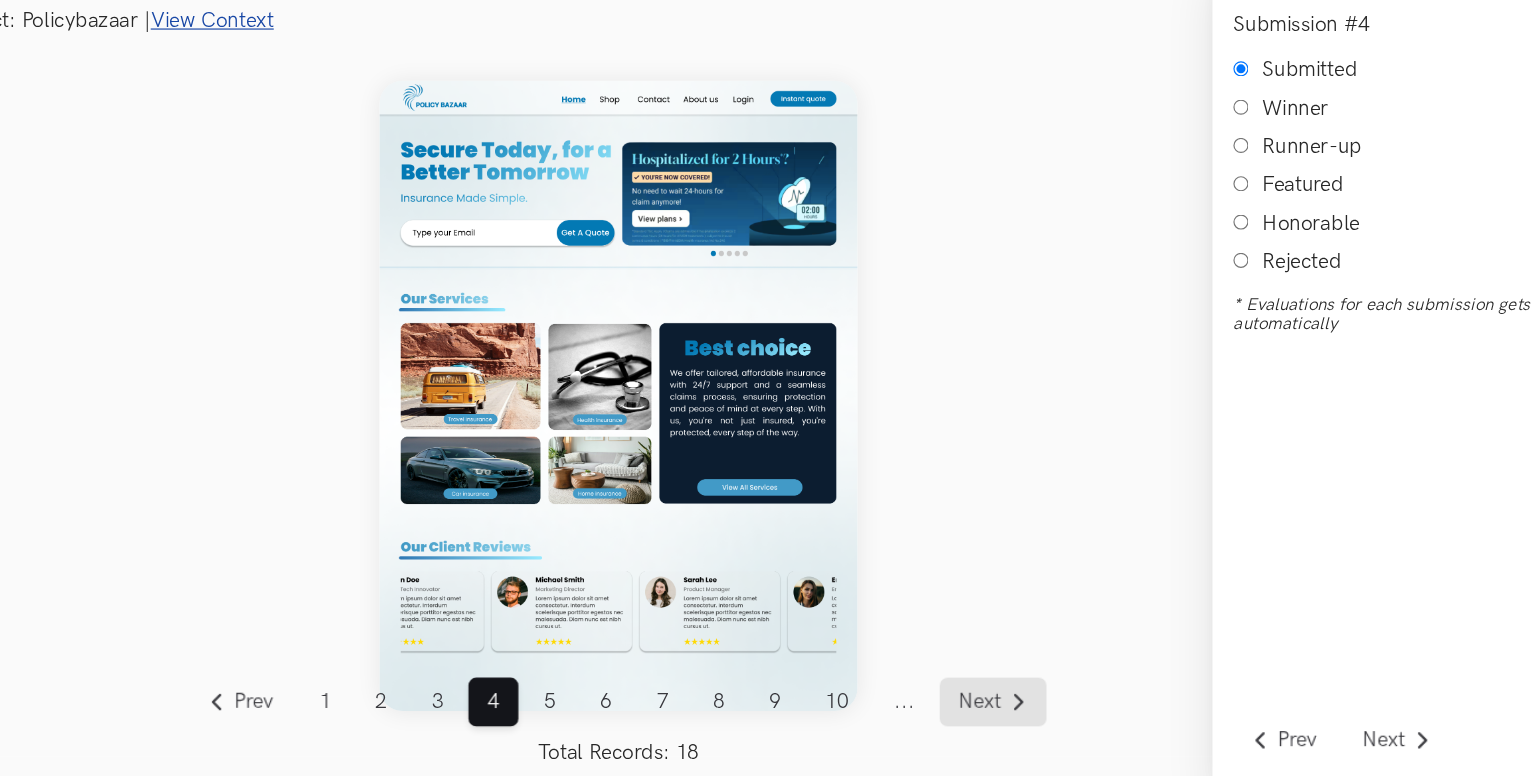 click on "Next" at bounding box center (931, 712) 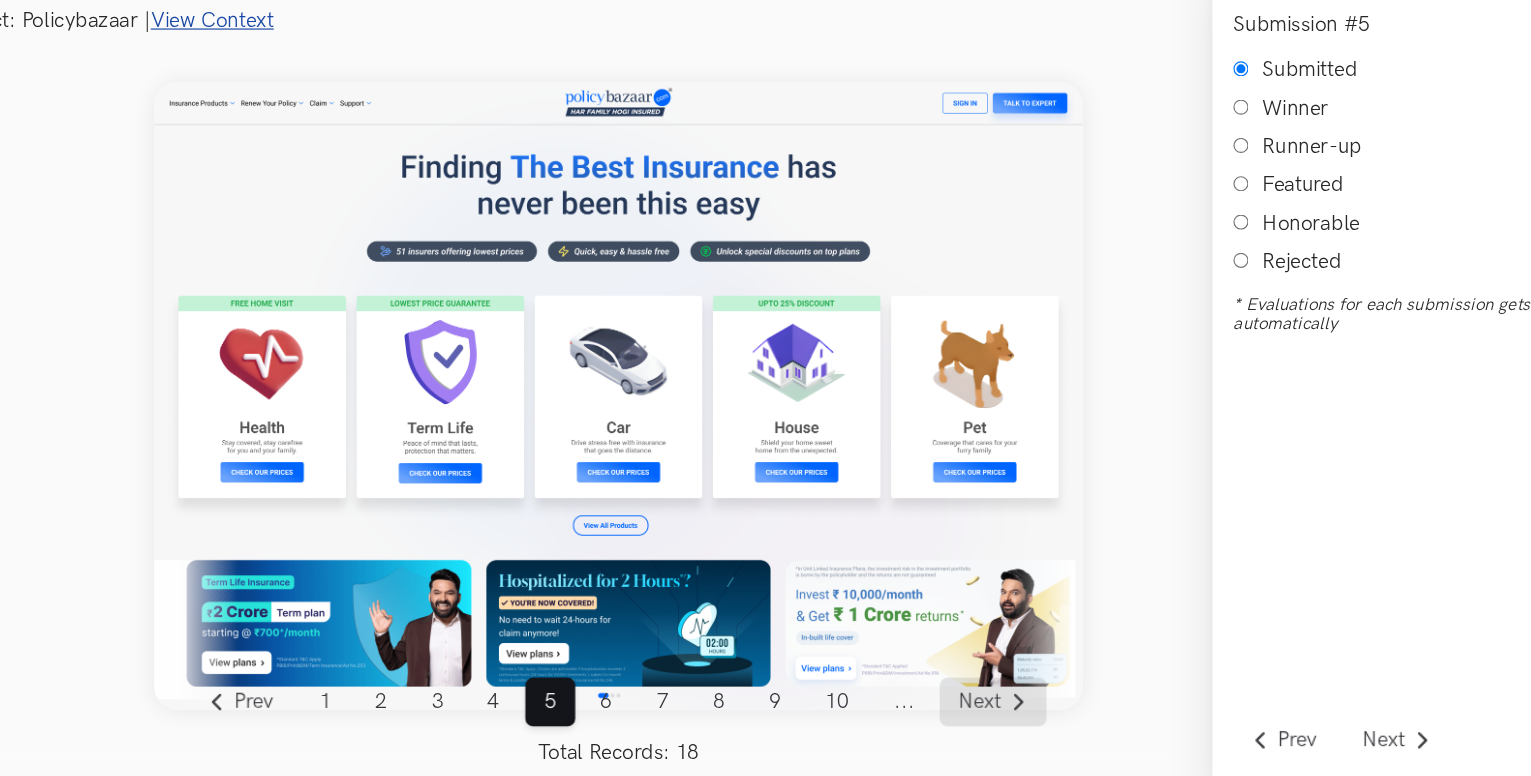 click on "Next" at bounding box center (931, 712) 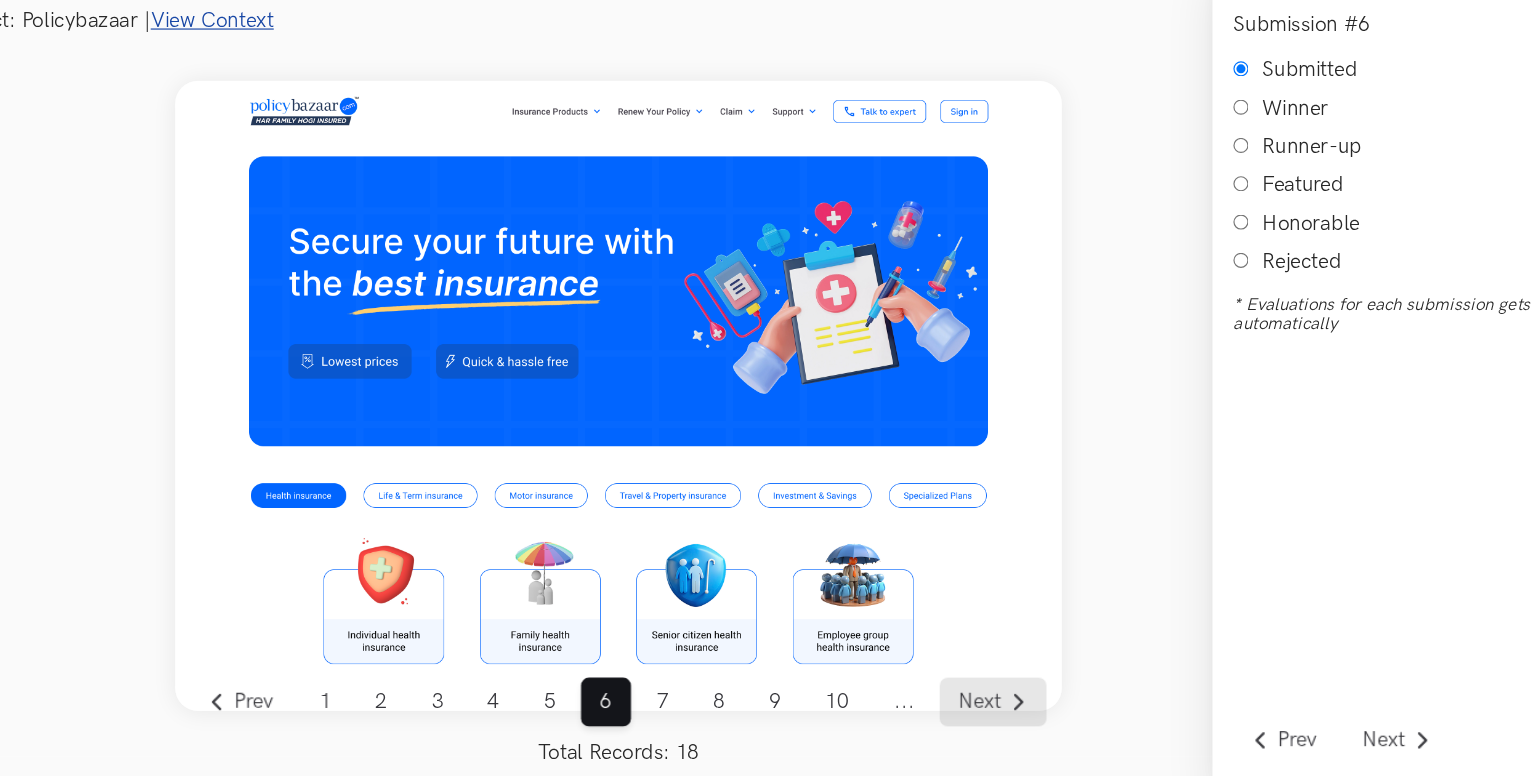 click on "Next" at bounding box center (931, 712) 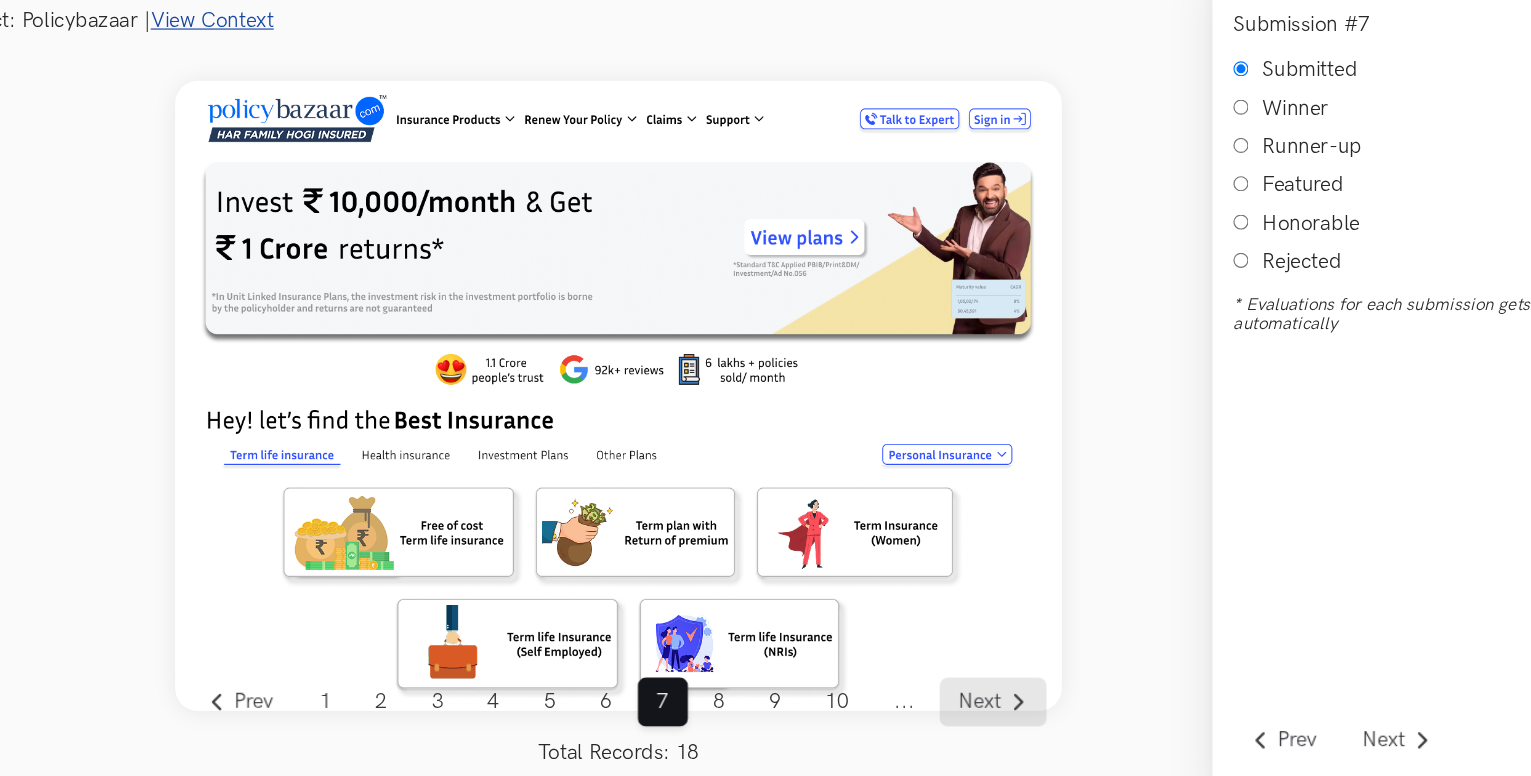 click on "Next" at bounding box center [931, 712] 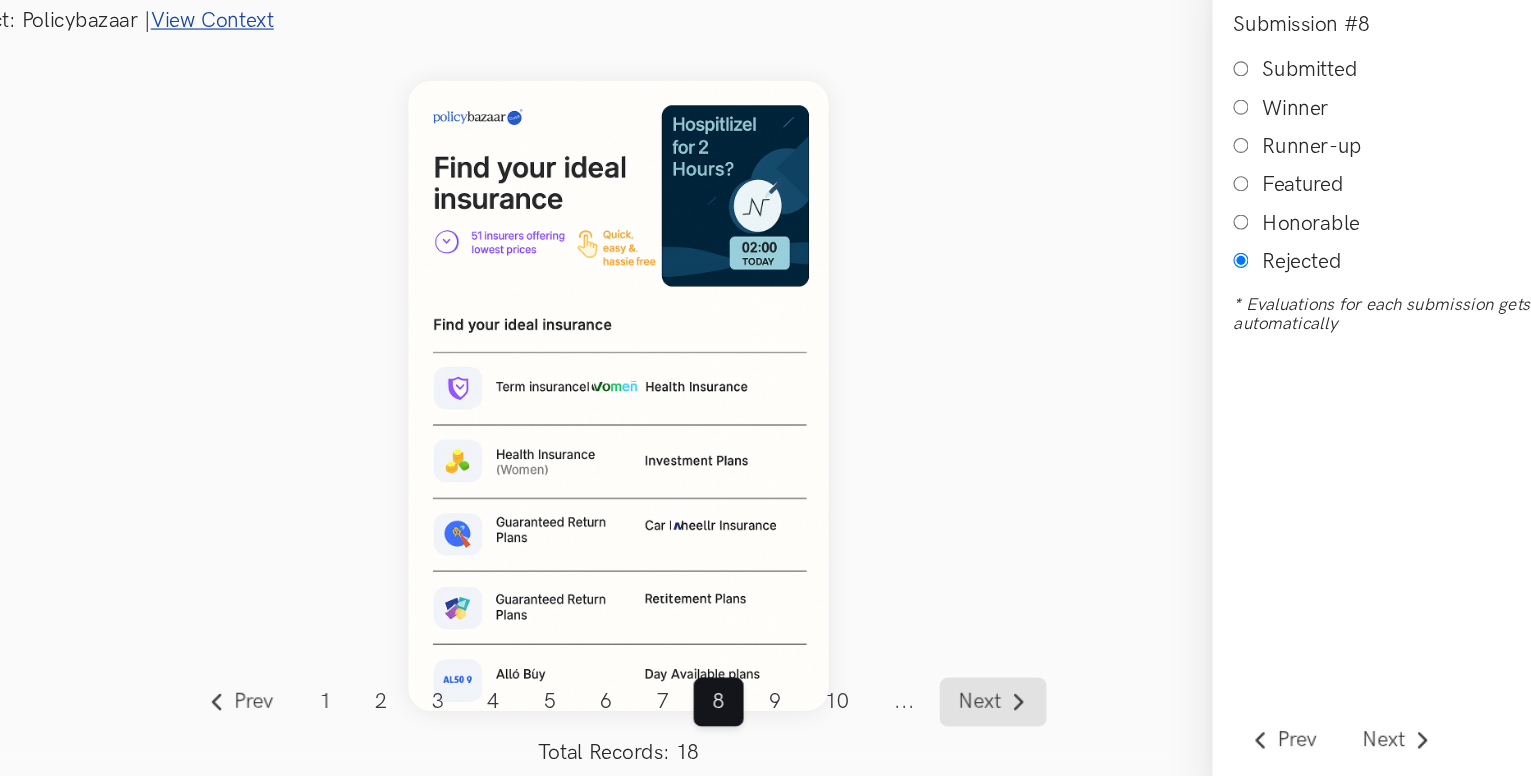 click on "Next" at bounding box center (931, 712) 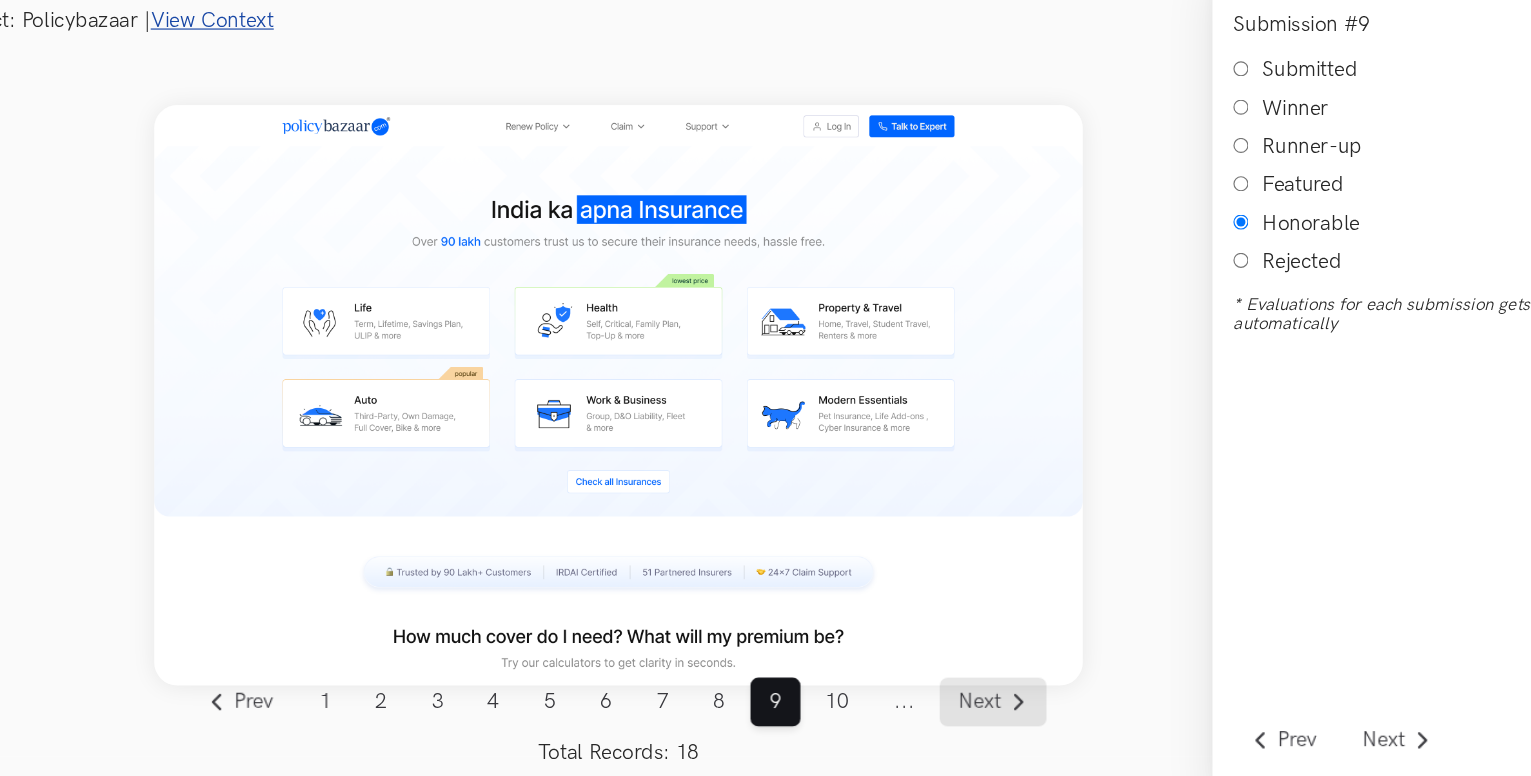 click on "Next" at bounding box center [931, 712] 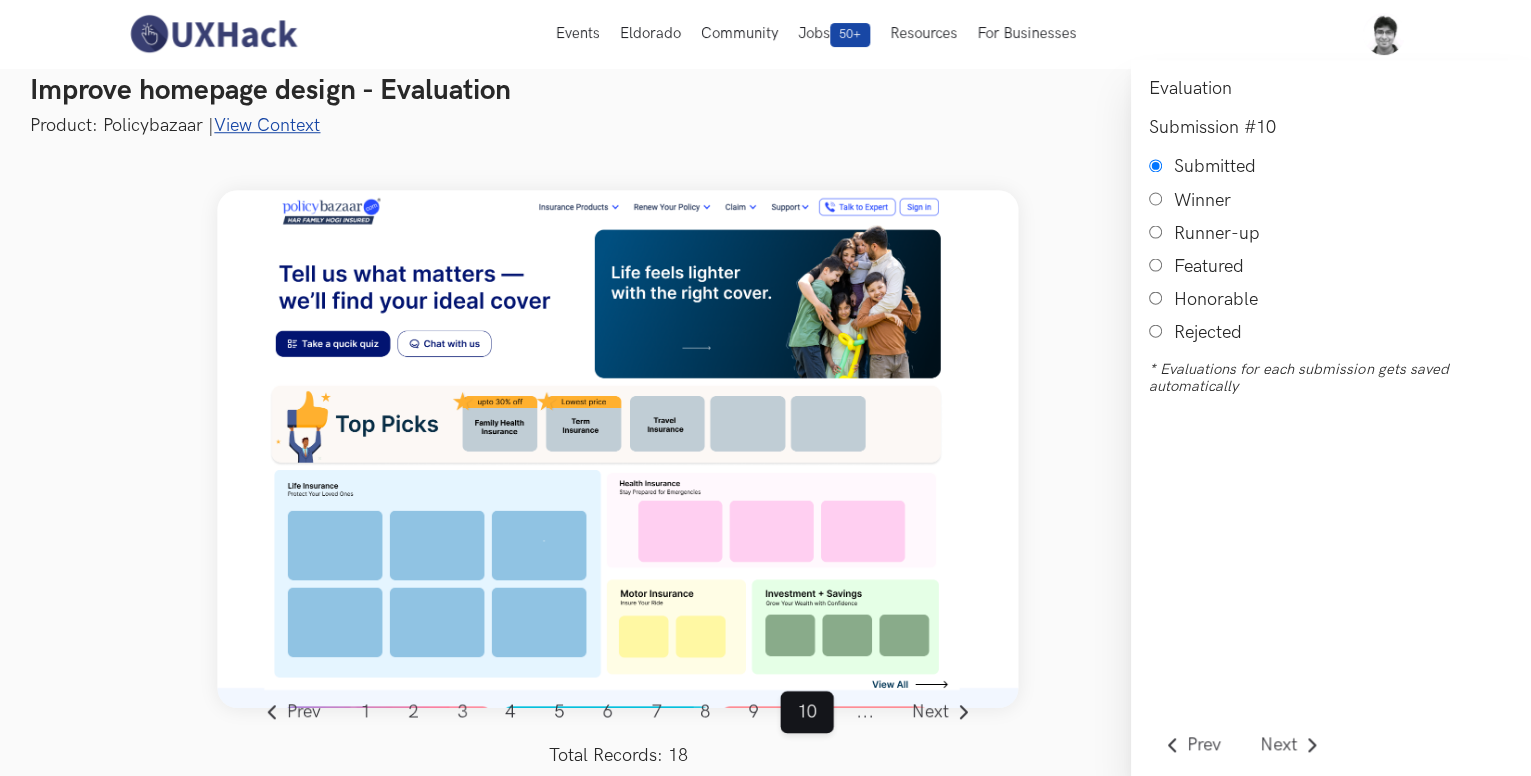scroll, scrollTop: 14, scrollLeft: 0, axis: vertical 